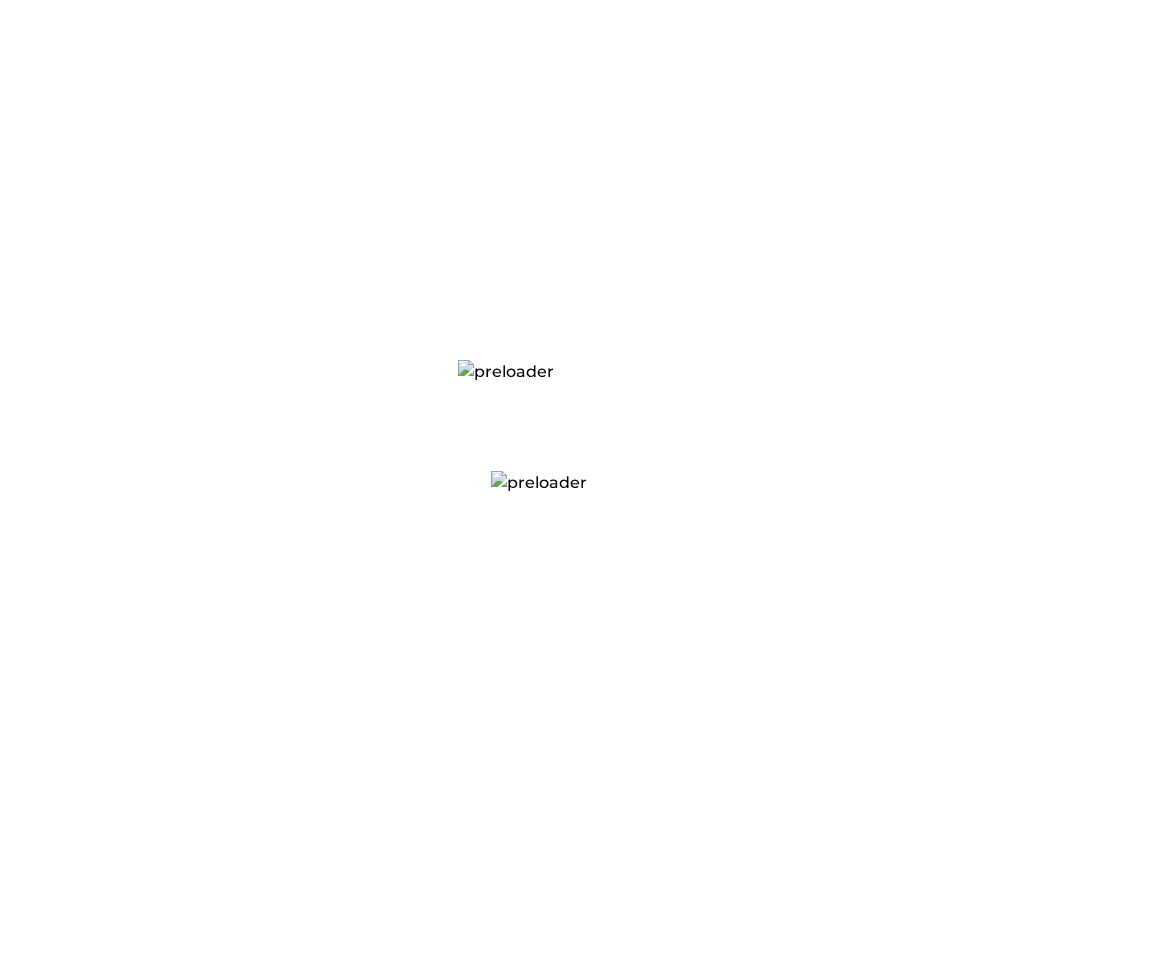 scroll, scrollTop: 0, scrollLeft: 0, axis: both 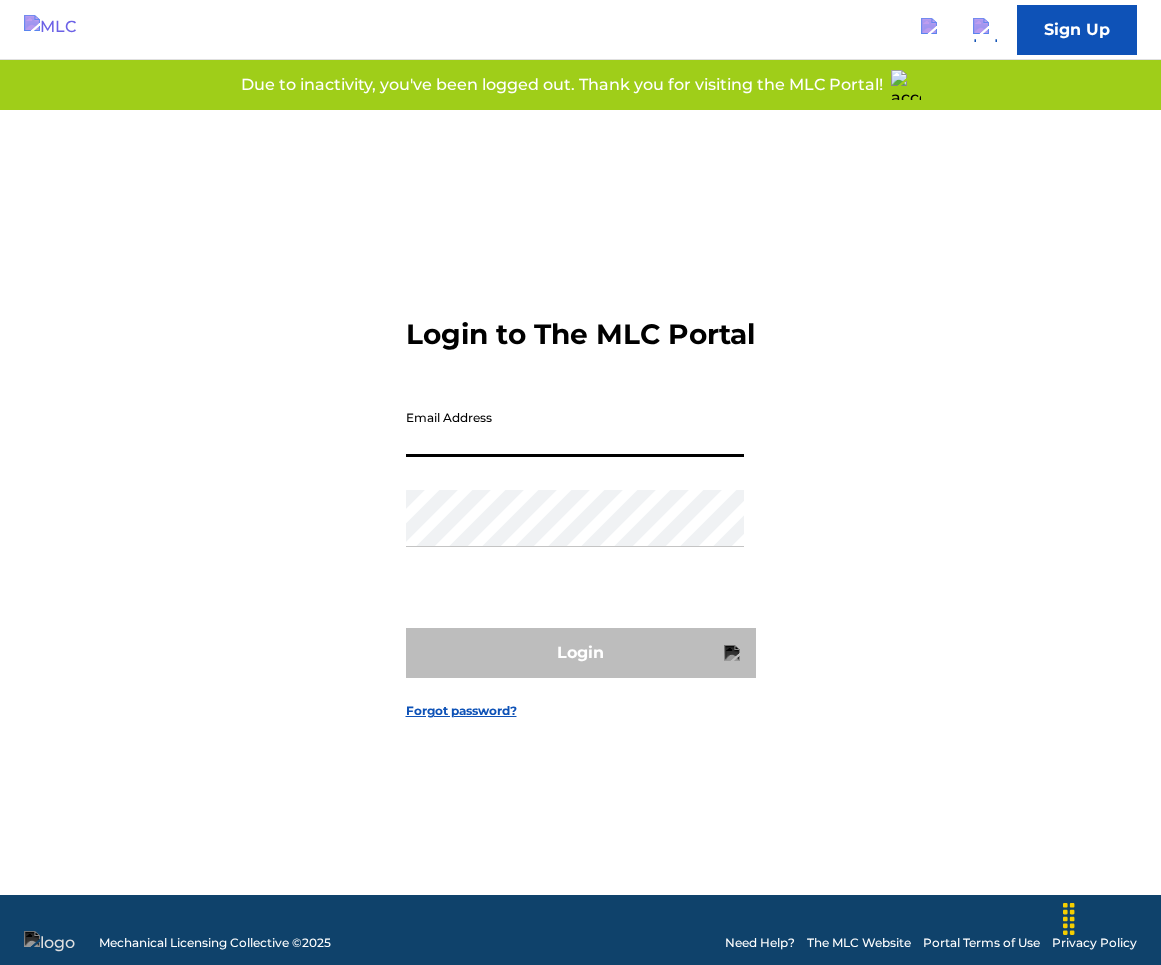 click on "Email Address" at bounding box center [575, 428] 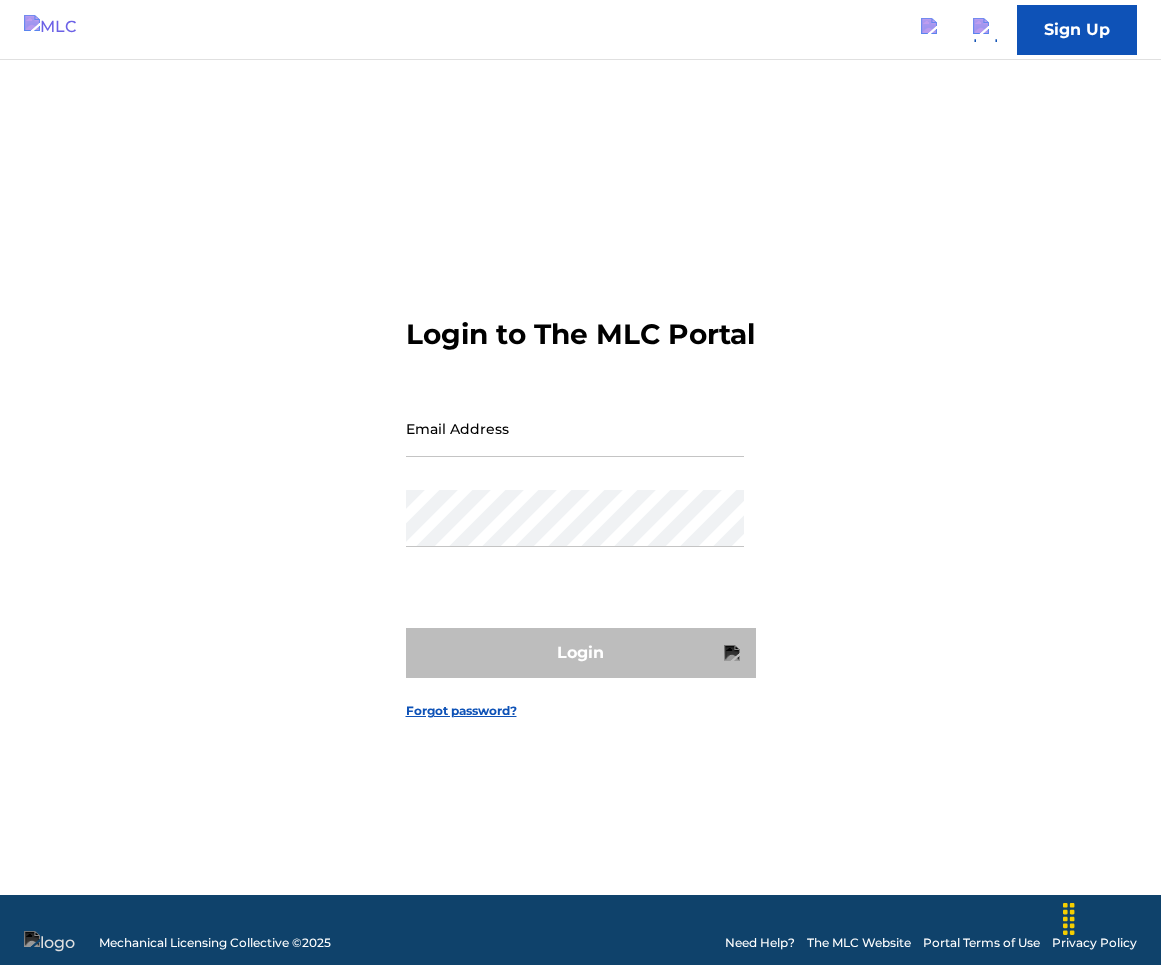 click on "Email Address" at bounding box center (575, 445) 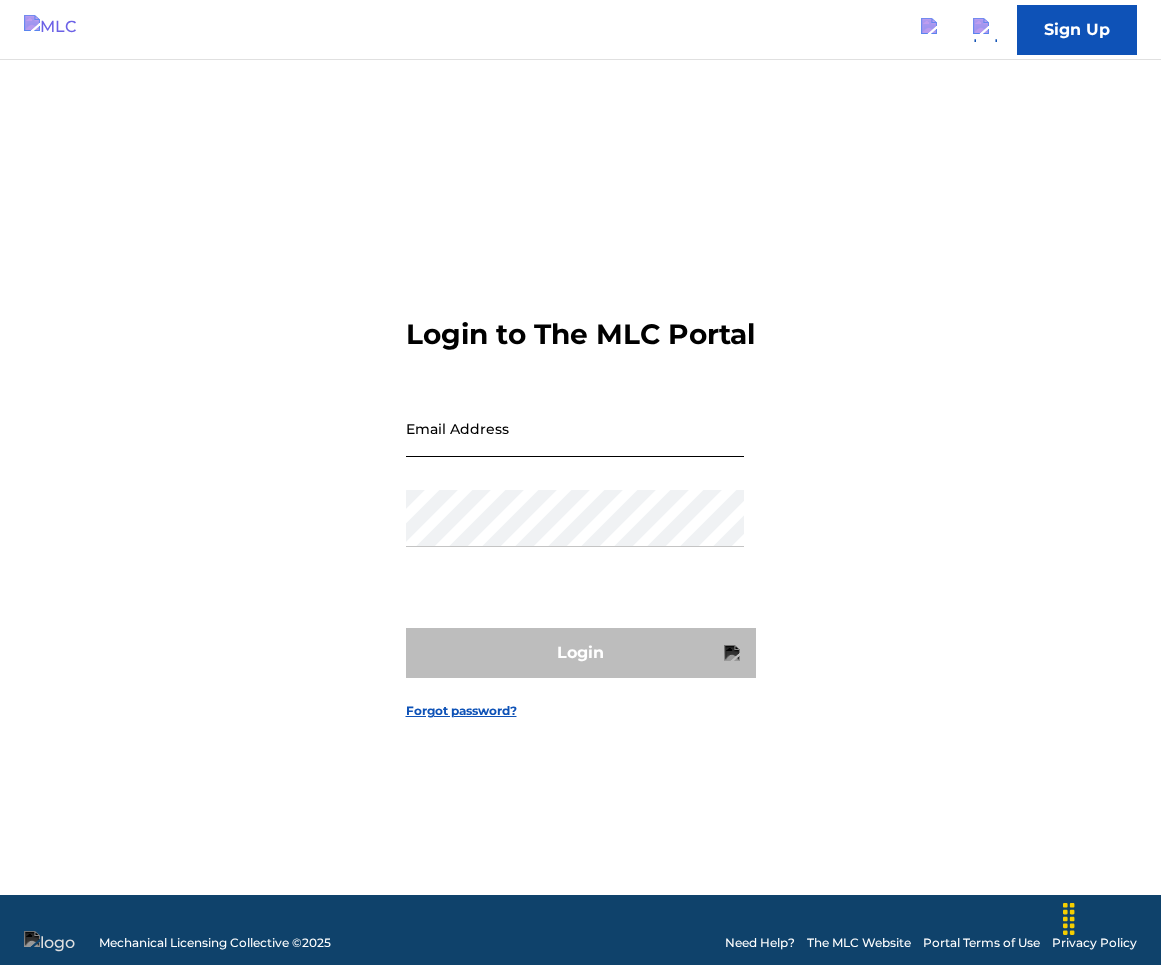 click on "Email Address" at bounding box center [575, 428] 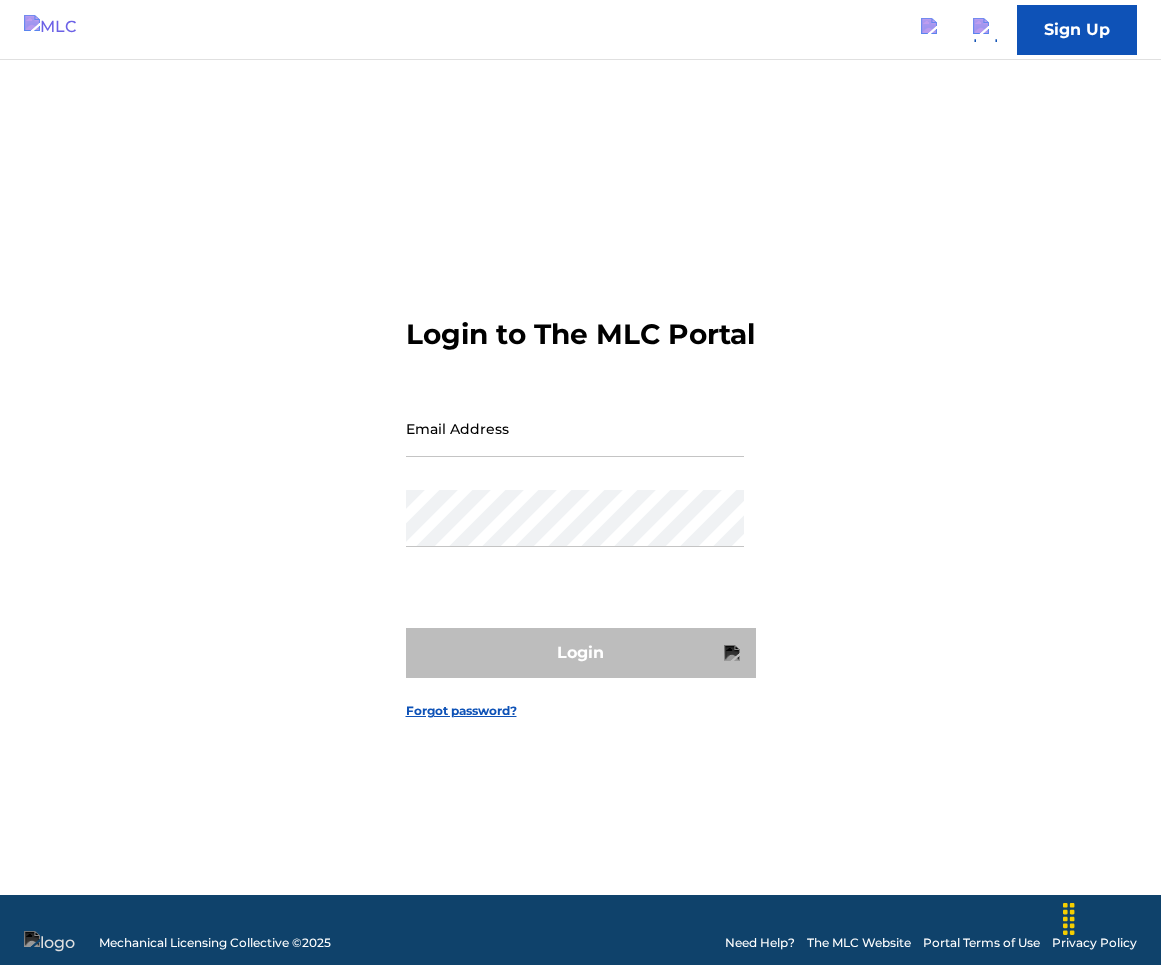 type on "[FIRST].[LAST]@[EXAMPLE].COM" 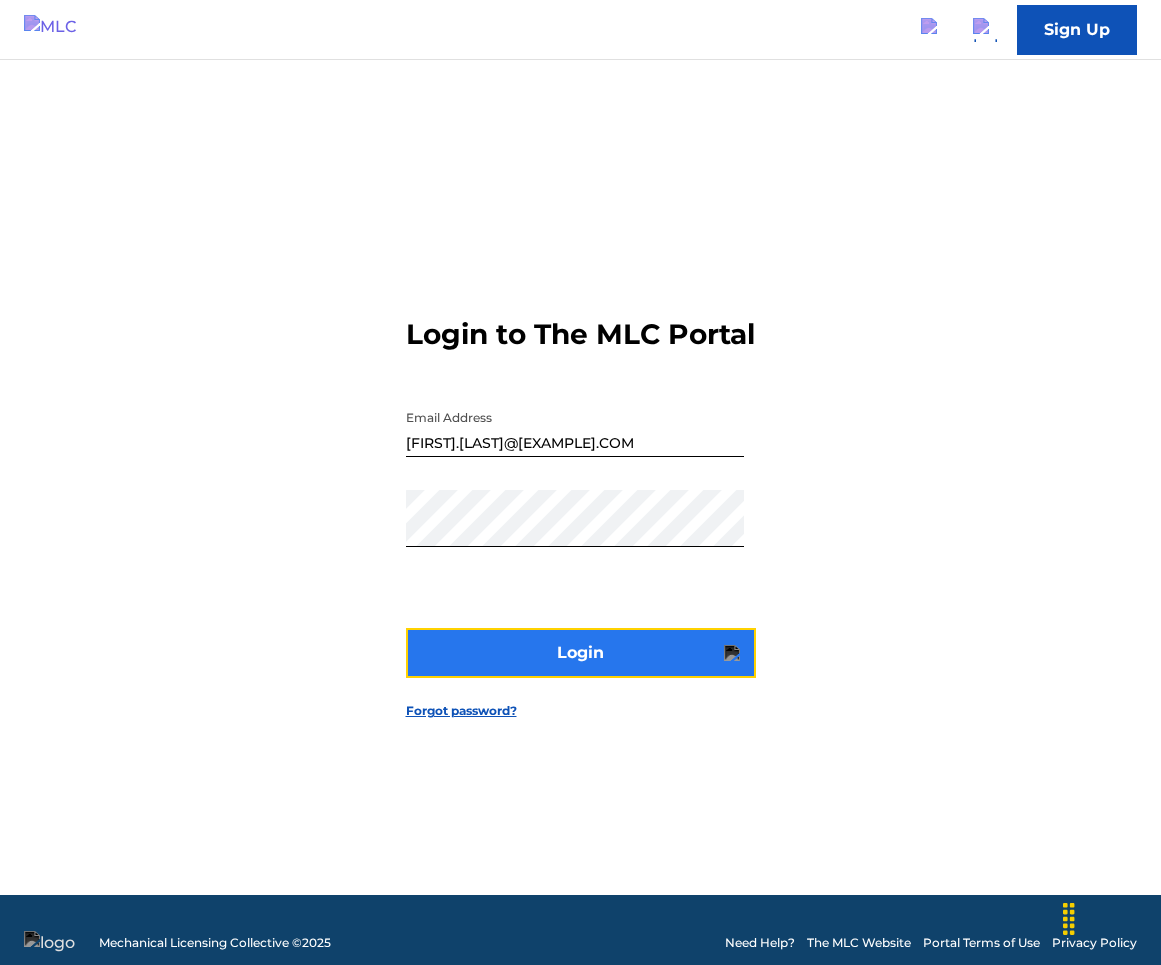 click on "Login" at bounding box center (581, 653) 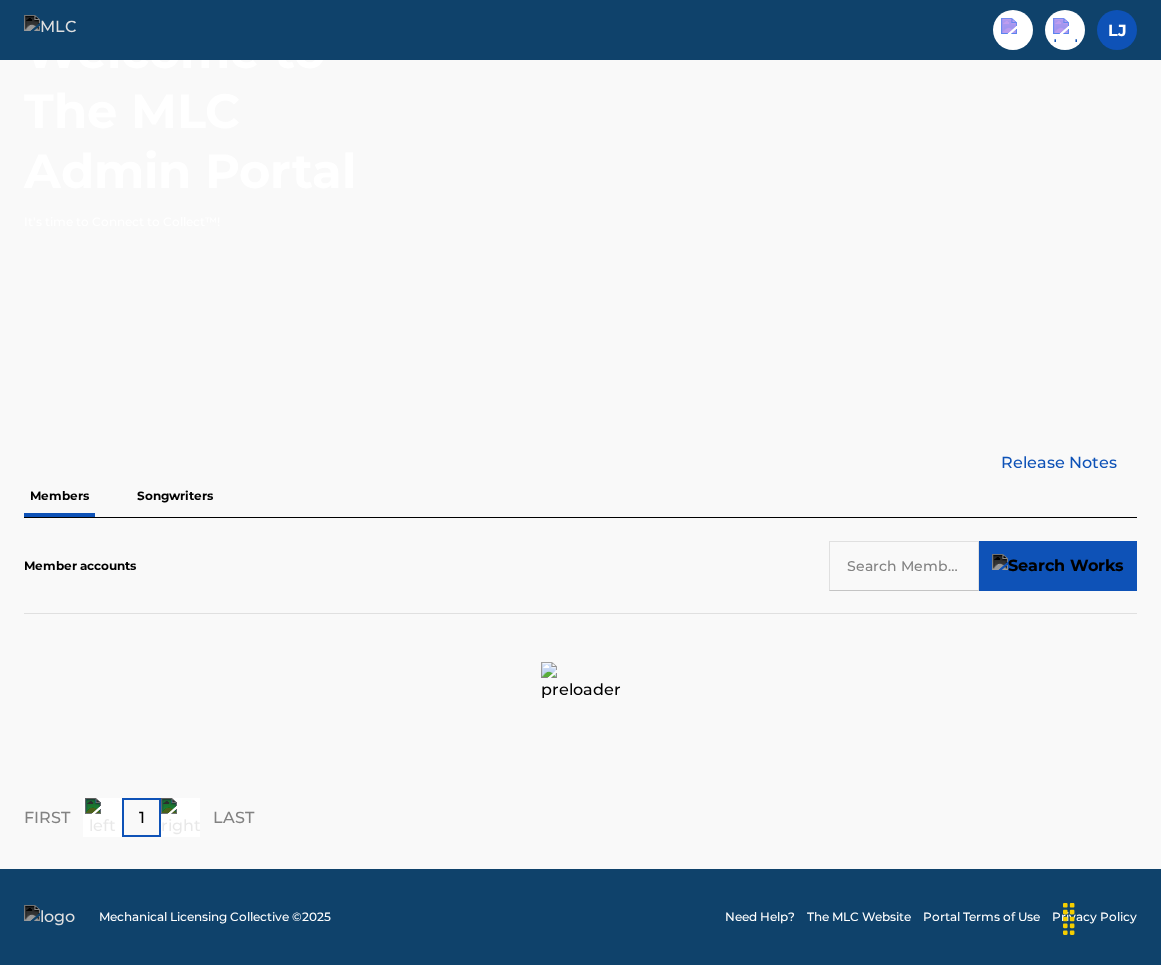 scroll, scrollTop: 57, scrollLeft: 0, axis: vertical 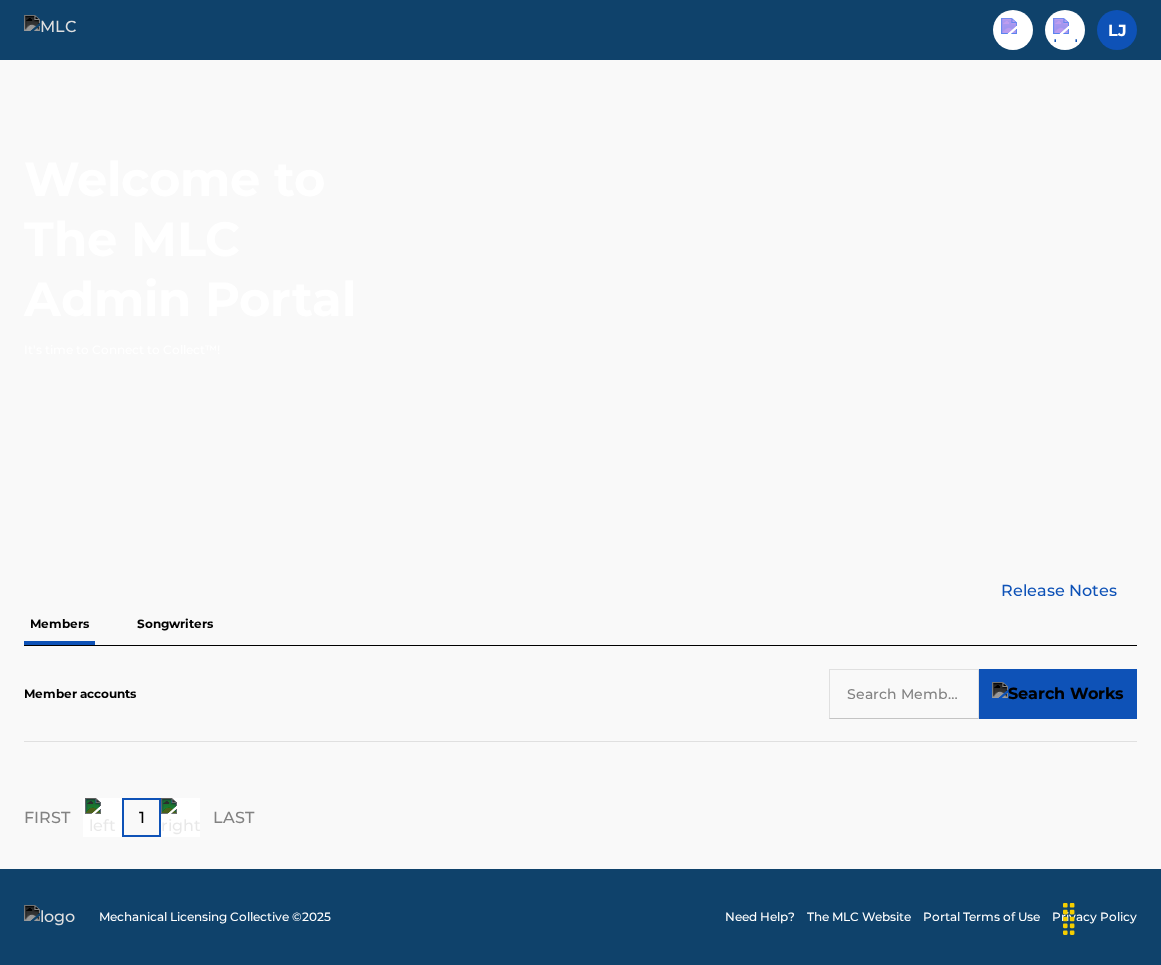 click on "Songwriters" at bounding box center (175, 624) 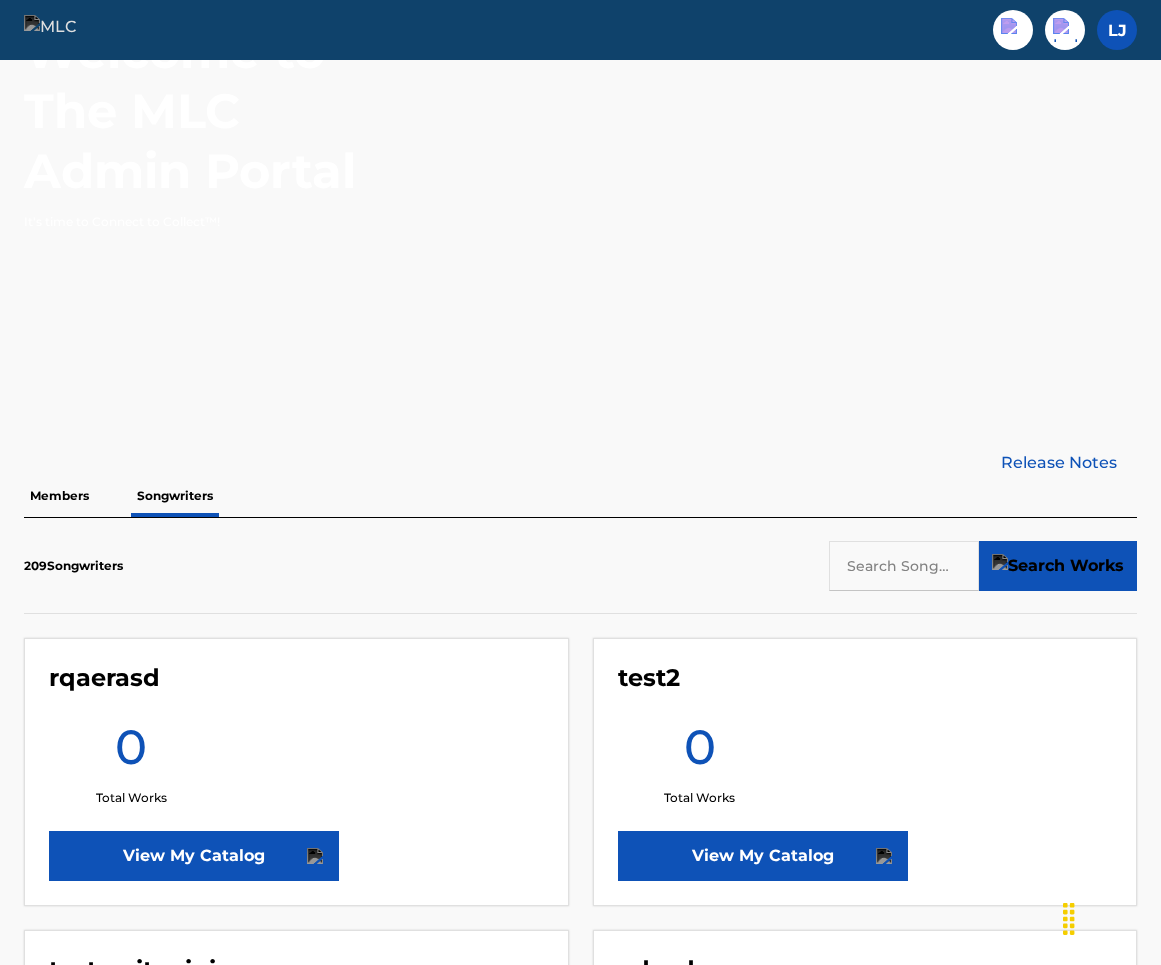 click on "Members" at bounding box center [59, 496] 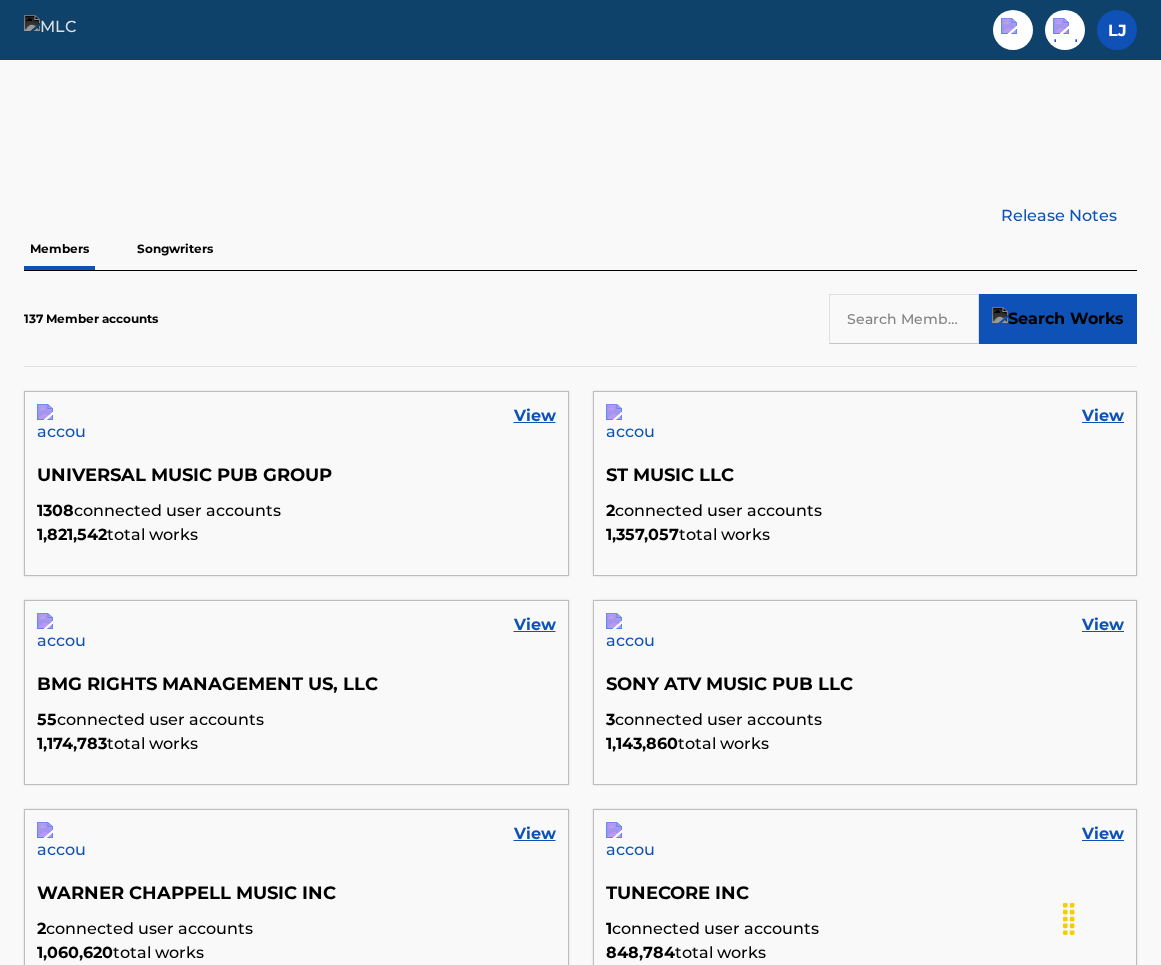 scroll, scrollTop: 441, scrollLeft: 0, axis: vertical 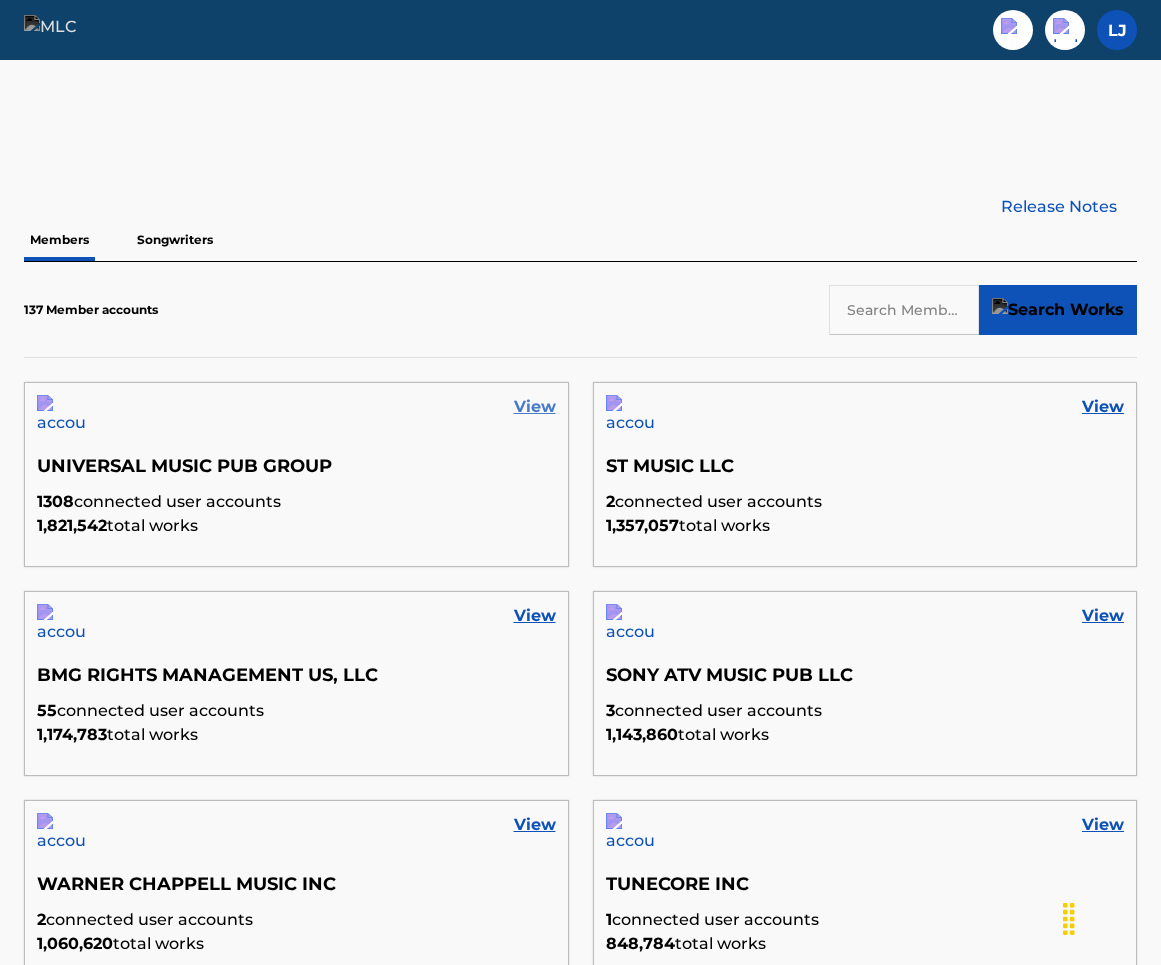 click on "View" at bounding box center (535, 407) 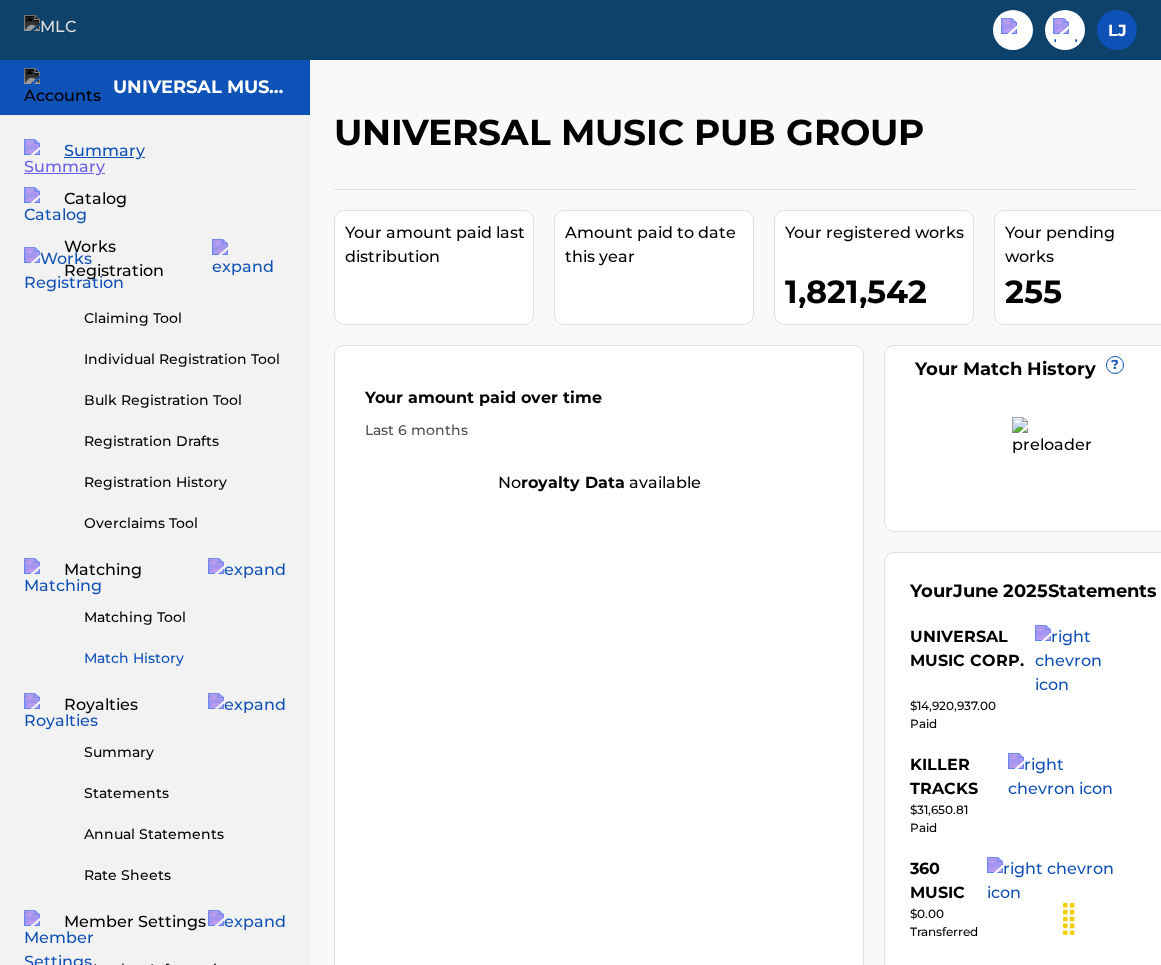 click on "Match History" at bounding box center [185, 658] 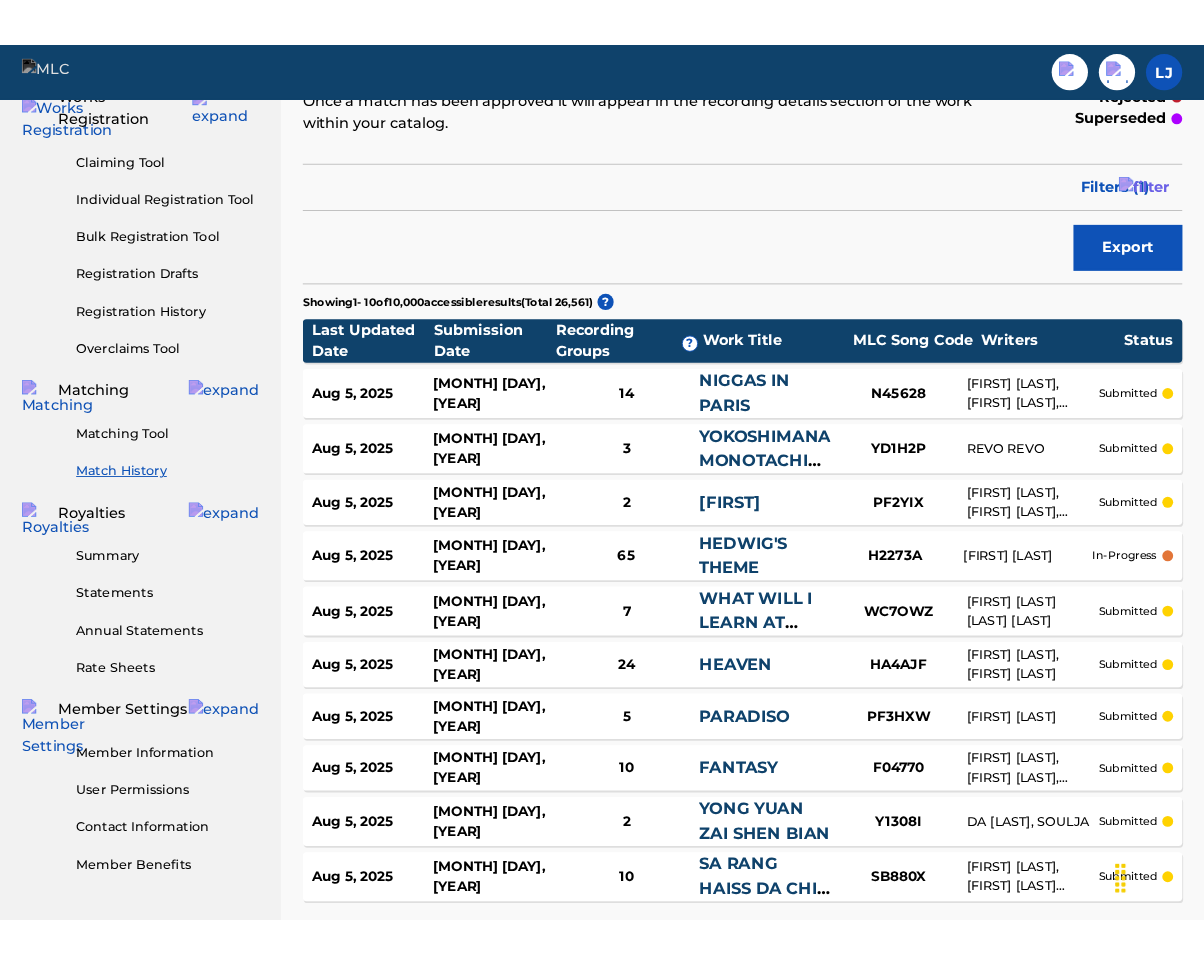 scroll, scrollTop: 0, scrollLeft: 0, axis: both 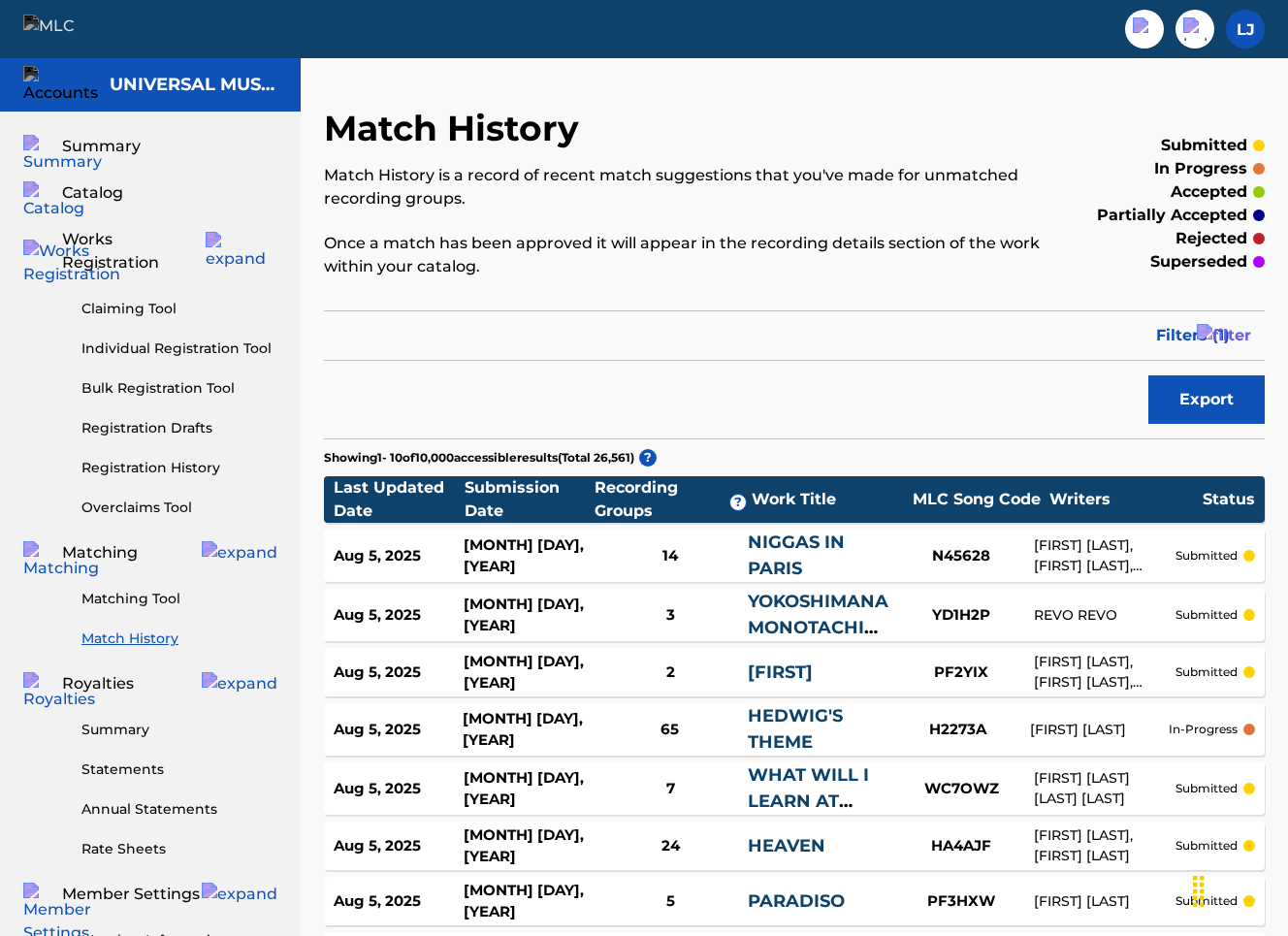 click on "Claiming Tool Individual Registration Tool Bulk Registration Tool Registration Drafts Registration History Overclaims Tool" at bounding box center [150, 396] 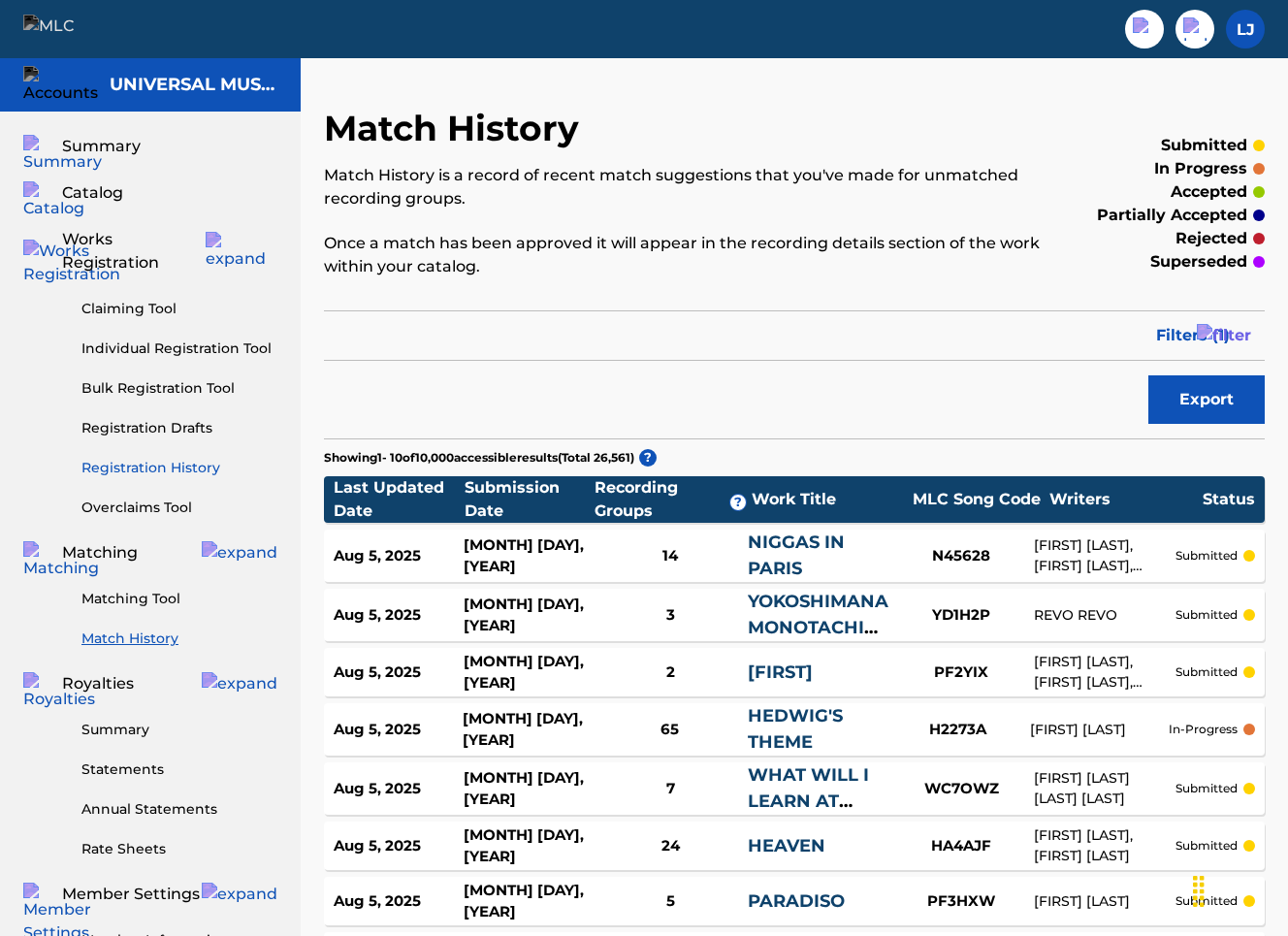 click on "Registration History" at bounding box center (179, 468) 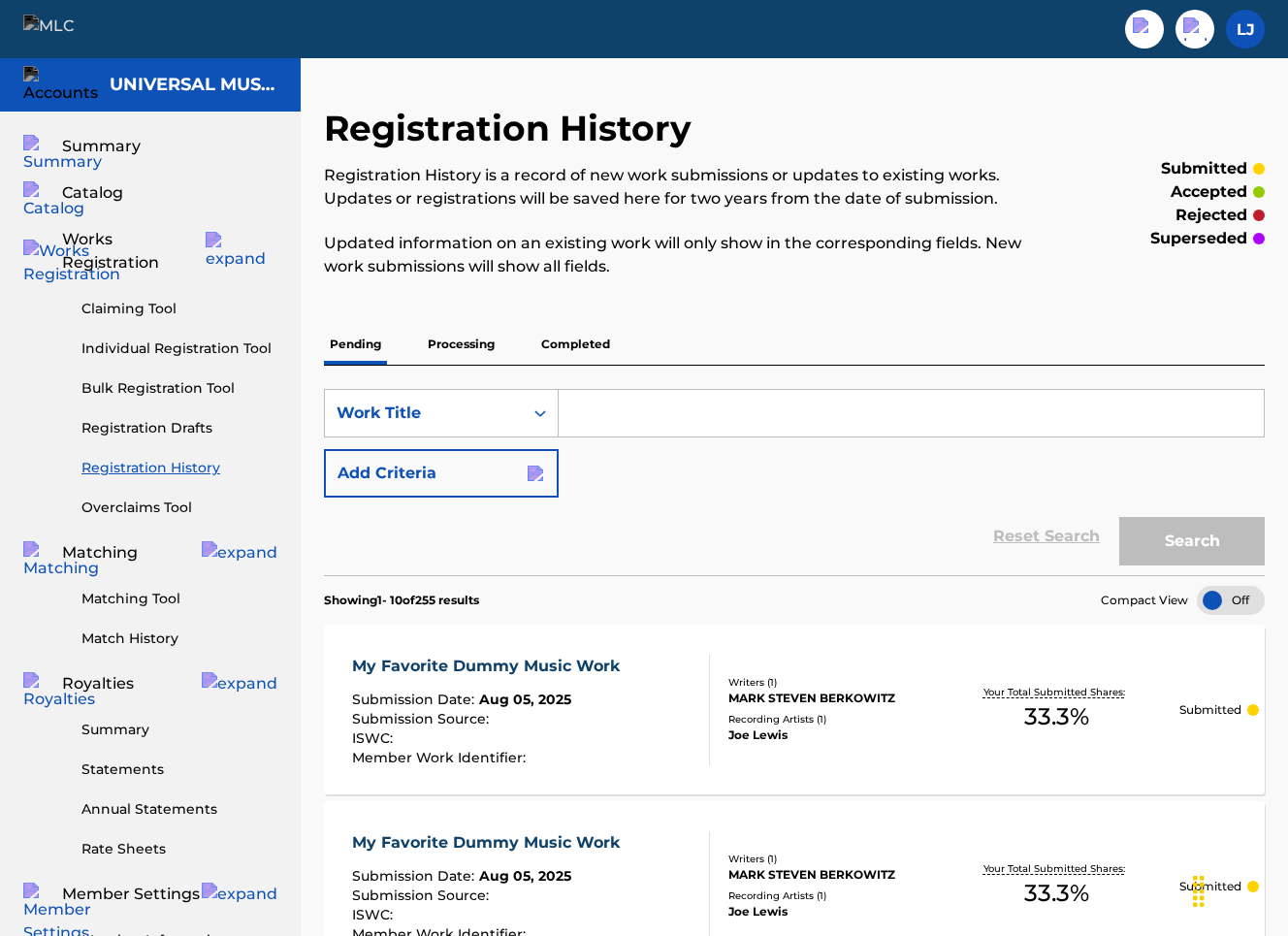 click on "Completed" at bounding box center (575, 344) 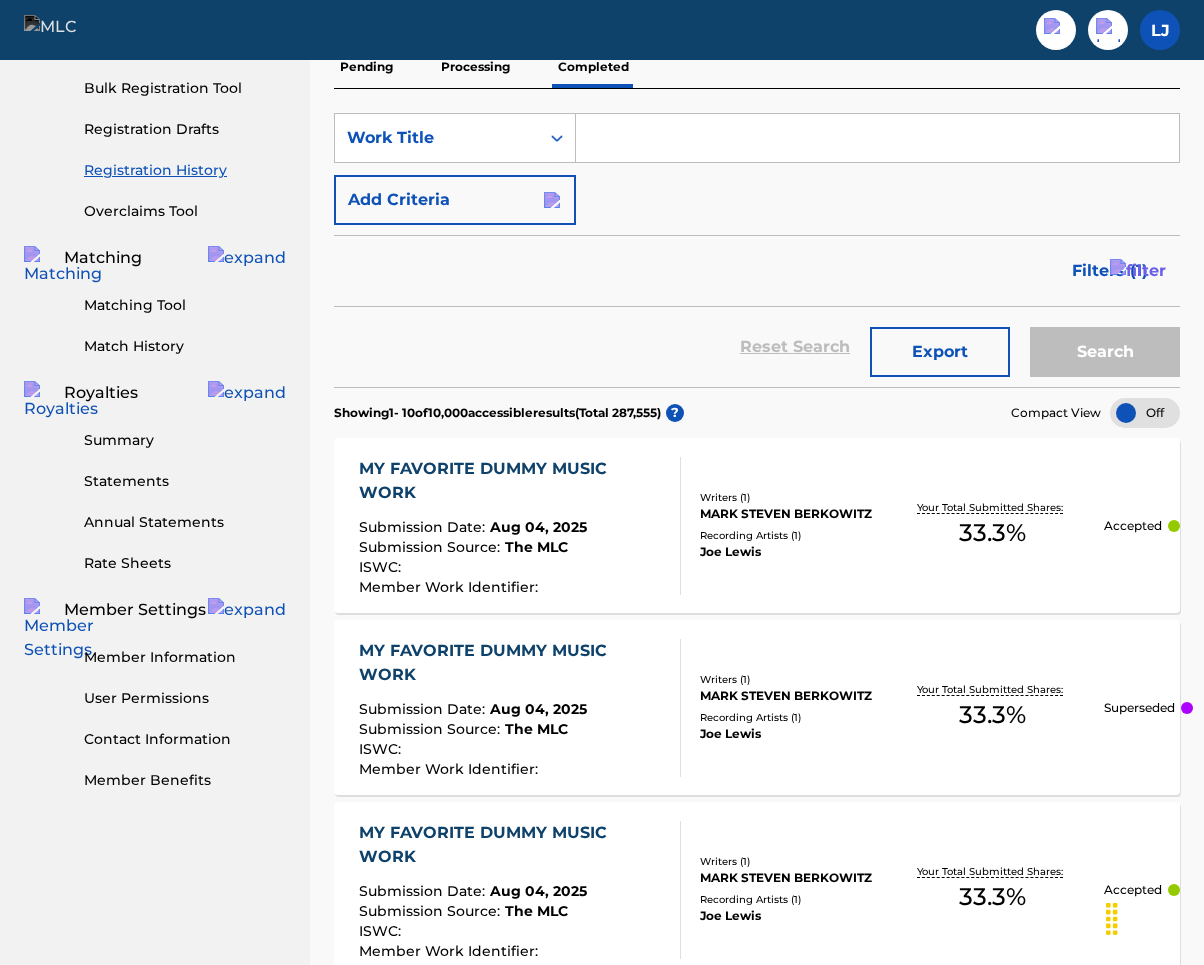 scroll, scrollTop: 0, scrollLeft: 0, axis: both 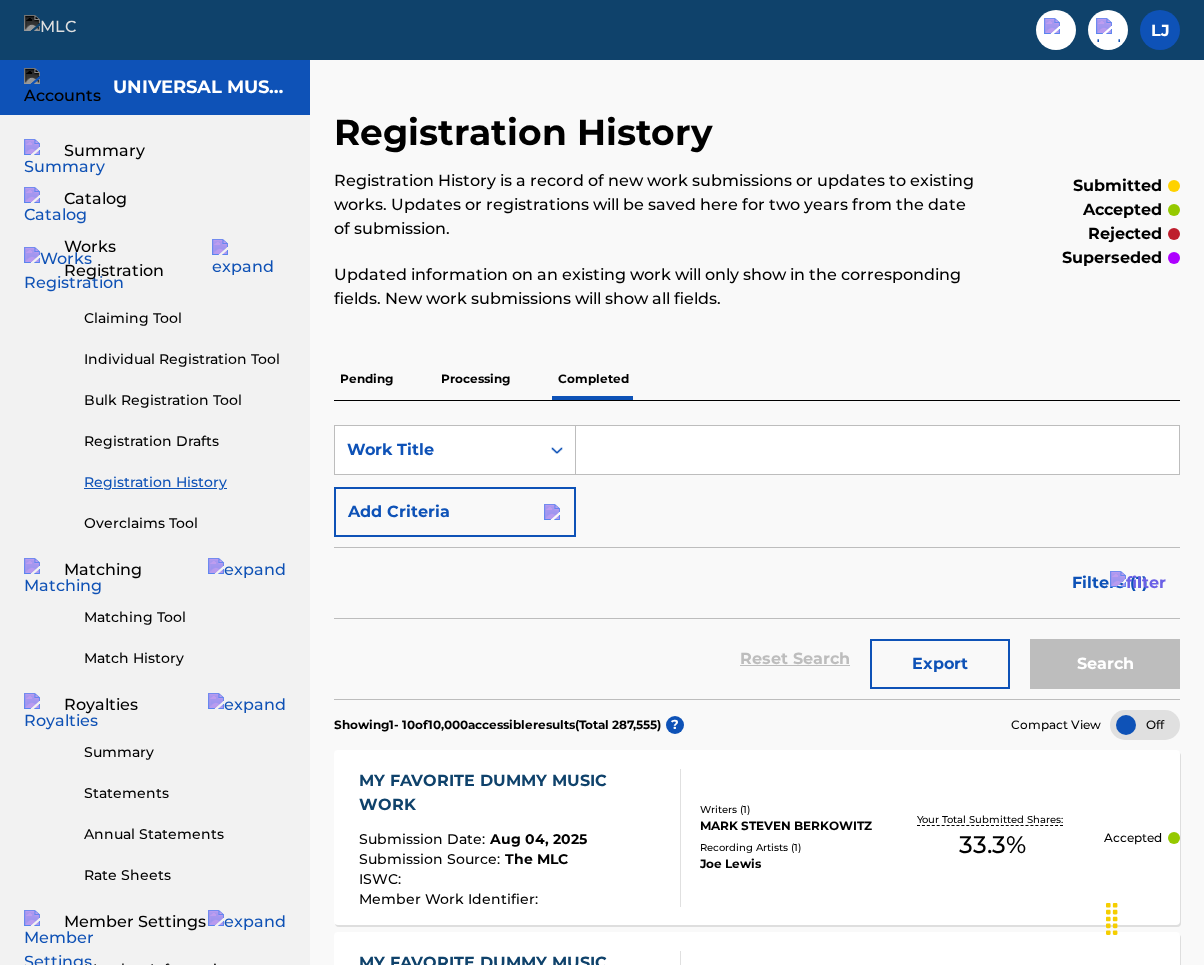 click on "Processing" at bounding box center [475, 379] 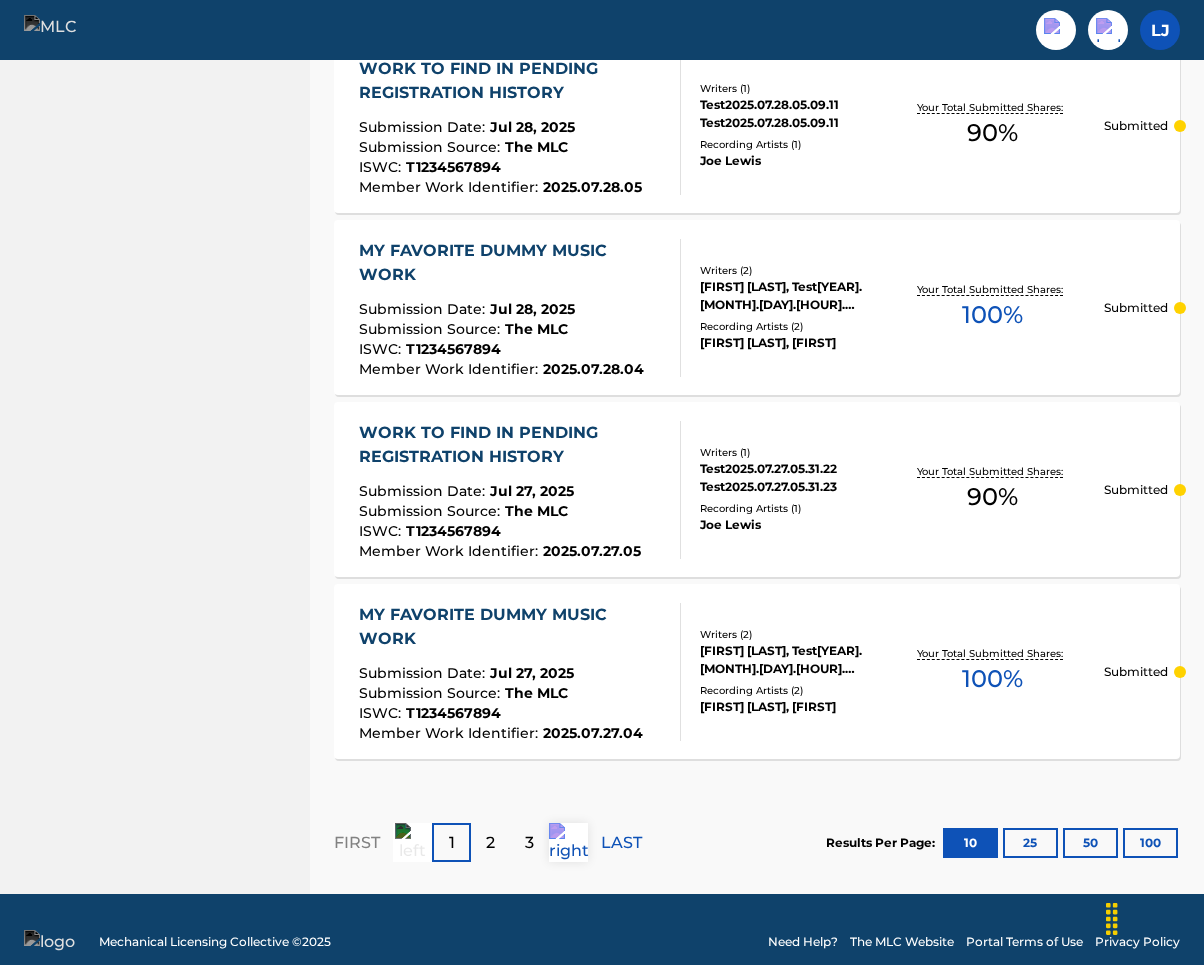 scroll, scrollTop: 1747, scrollLeft: 0, axis: vertical 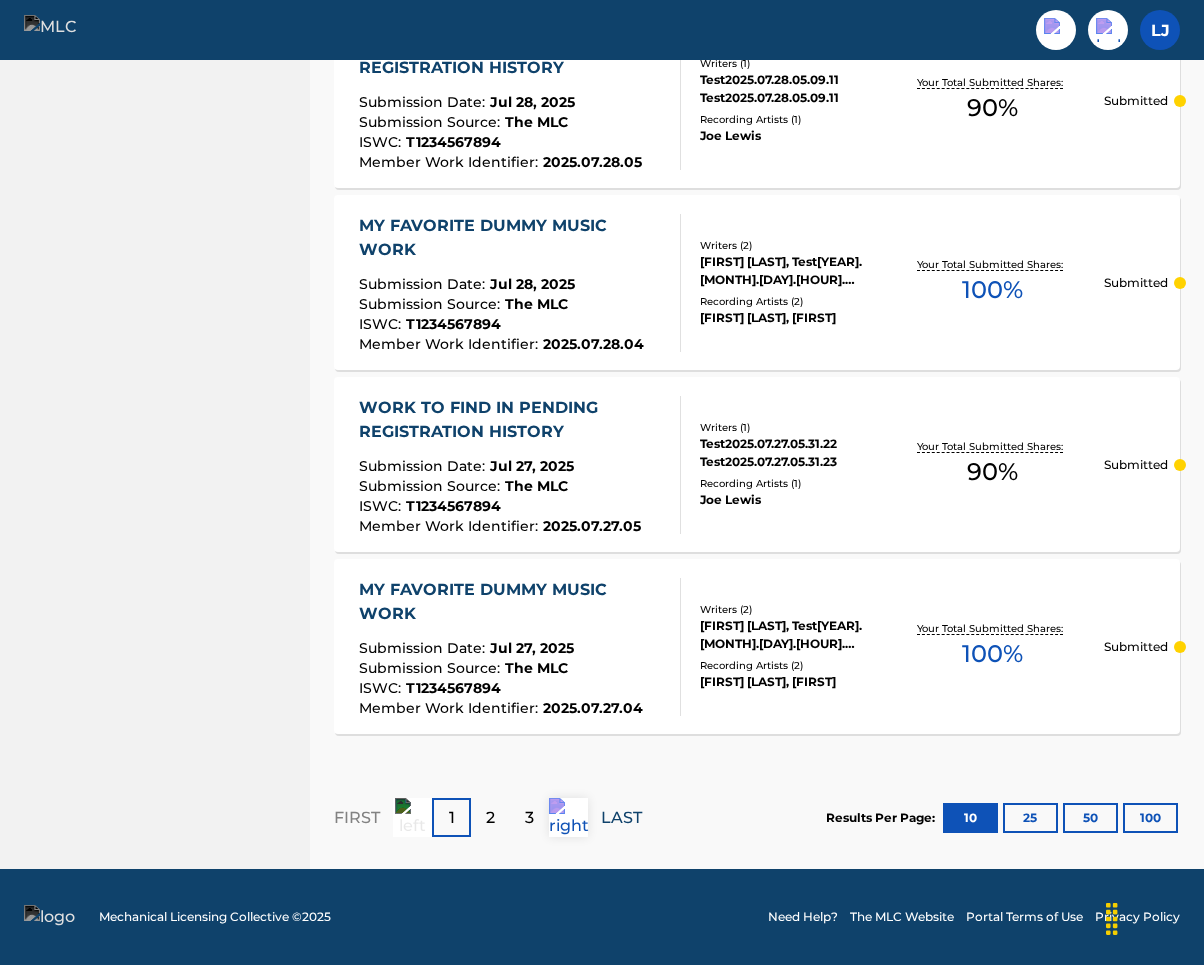 click on "LAST" at bounding box center [621, 818] 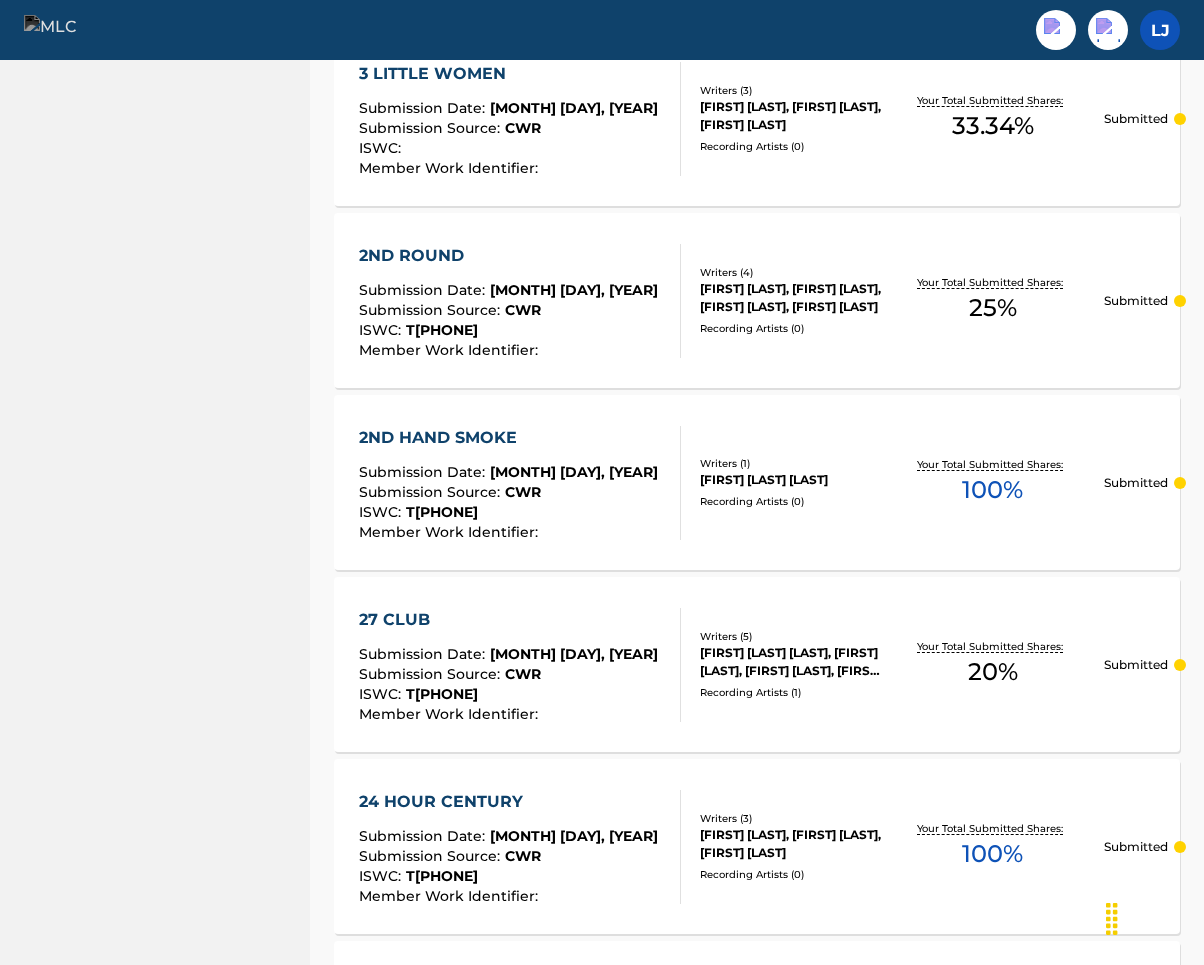 scroll, scrollTop: 1747, scrollLeft: 0, axis: vertical 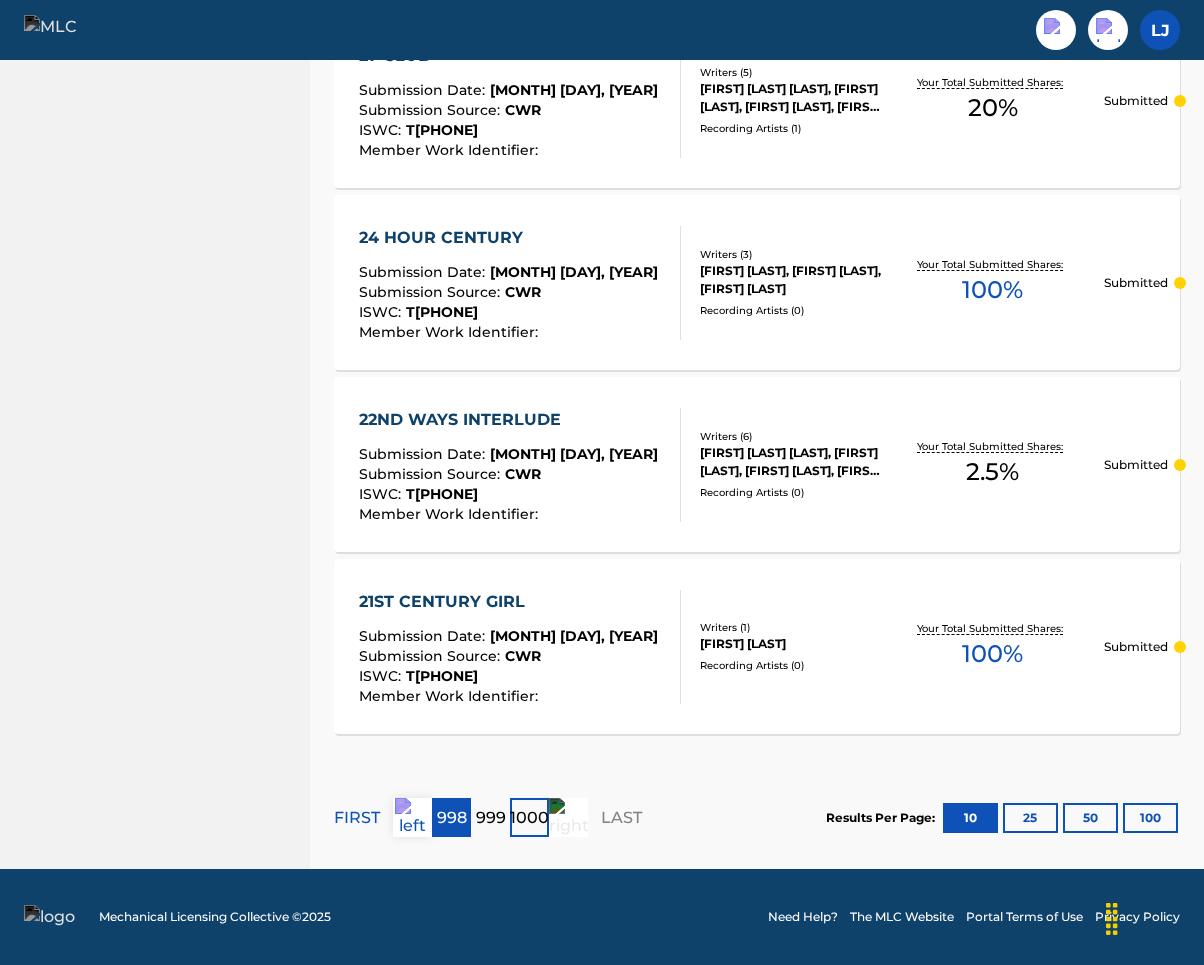 click on "998" at bounding box center (452, 818) 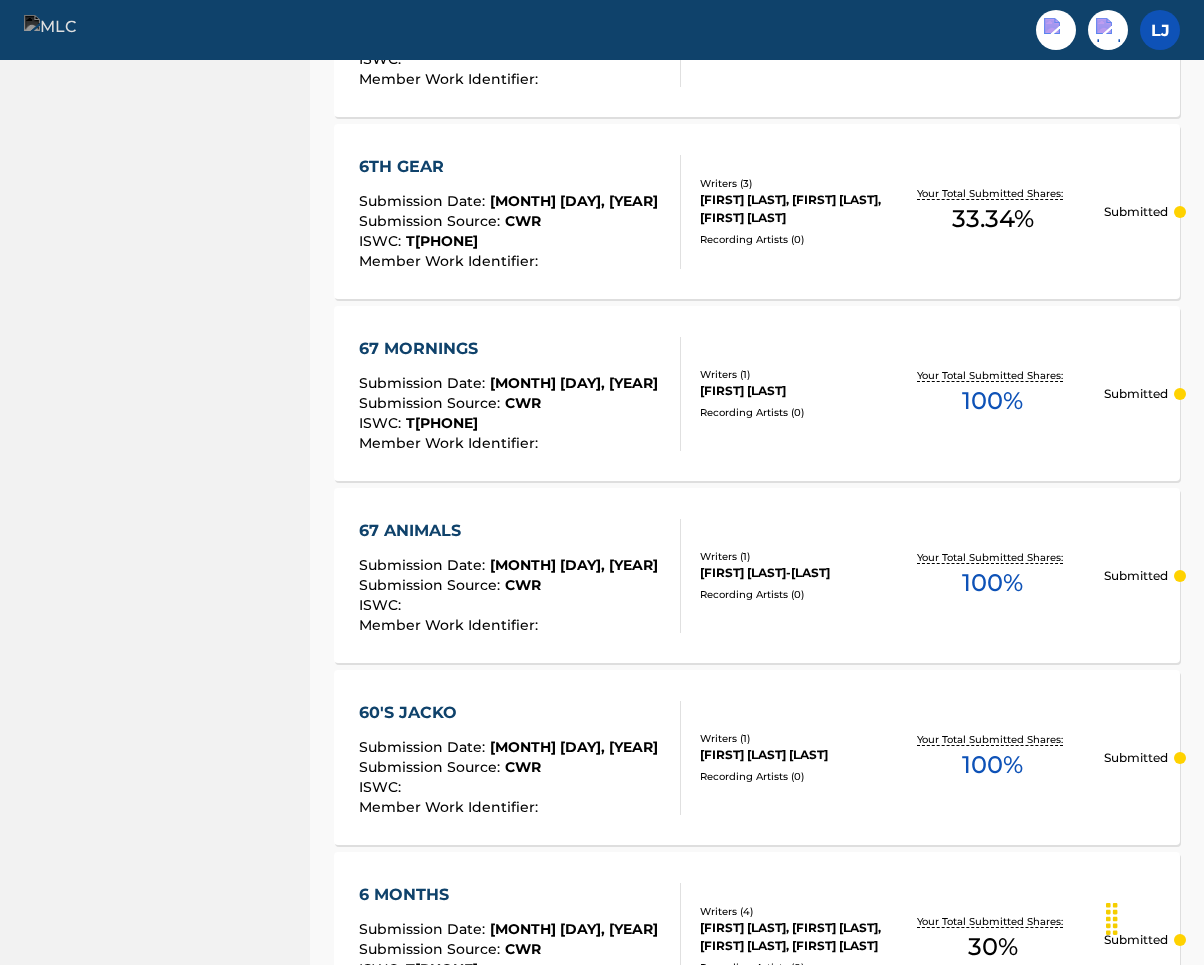 scroll, scrollTop: 1747, scrollLeft: 0, axis: vertical 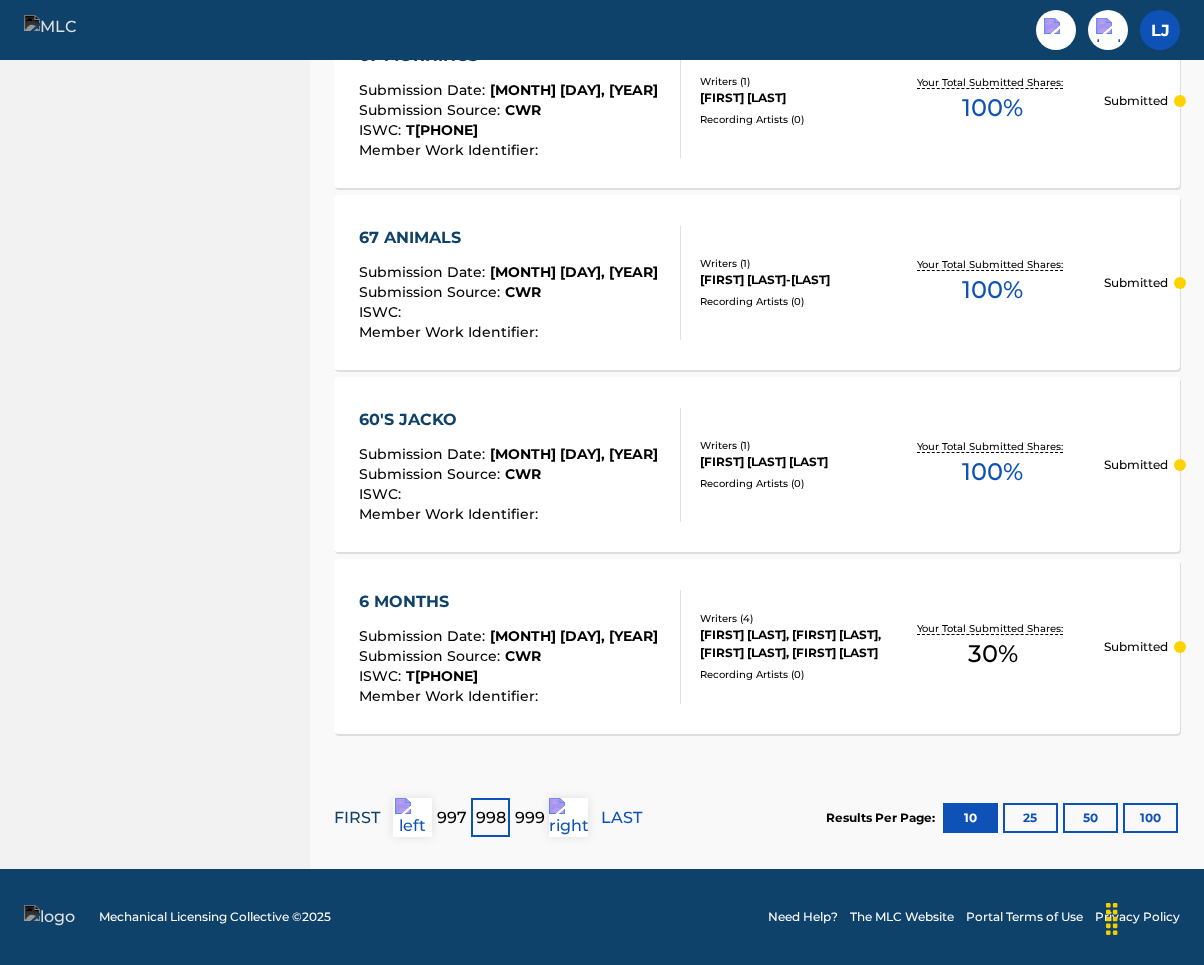 click on "FIRST" at bounding box center [357, 818] 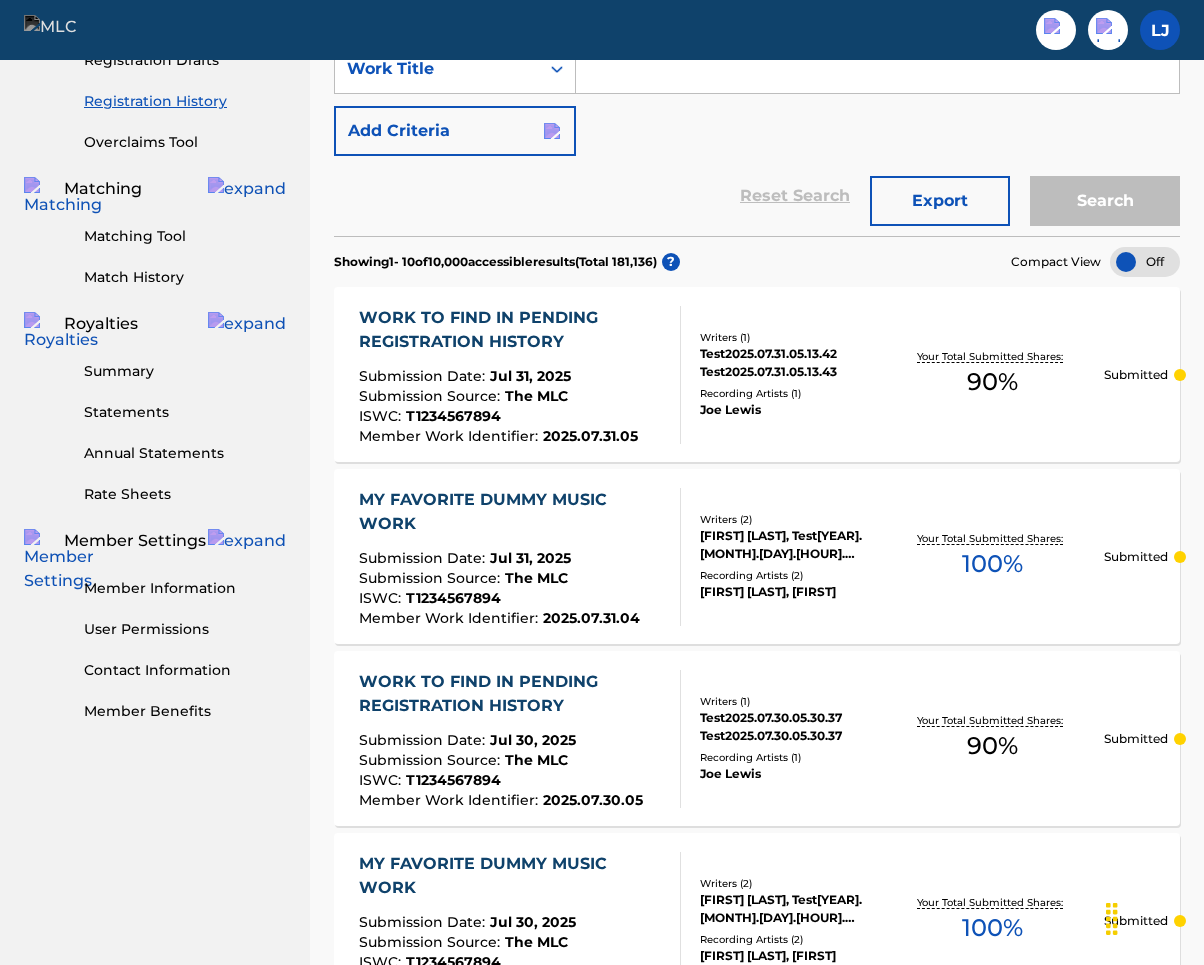 scroll, scrollTop: 0, scrollLeft: 0, axis: both 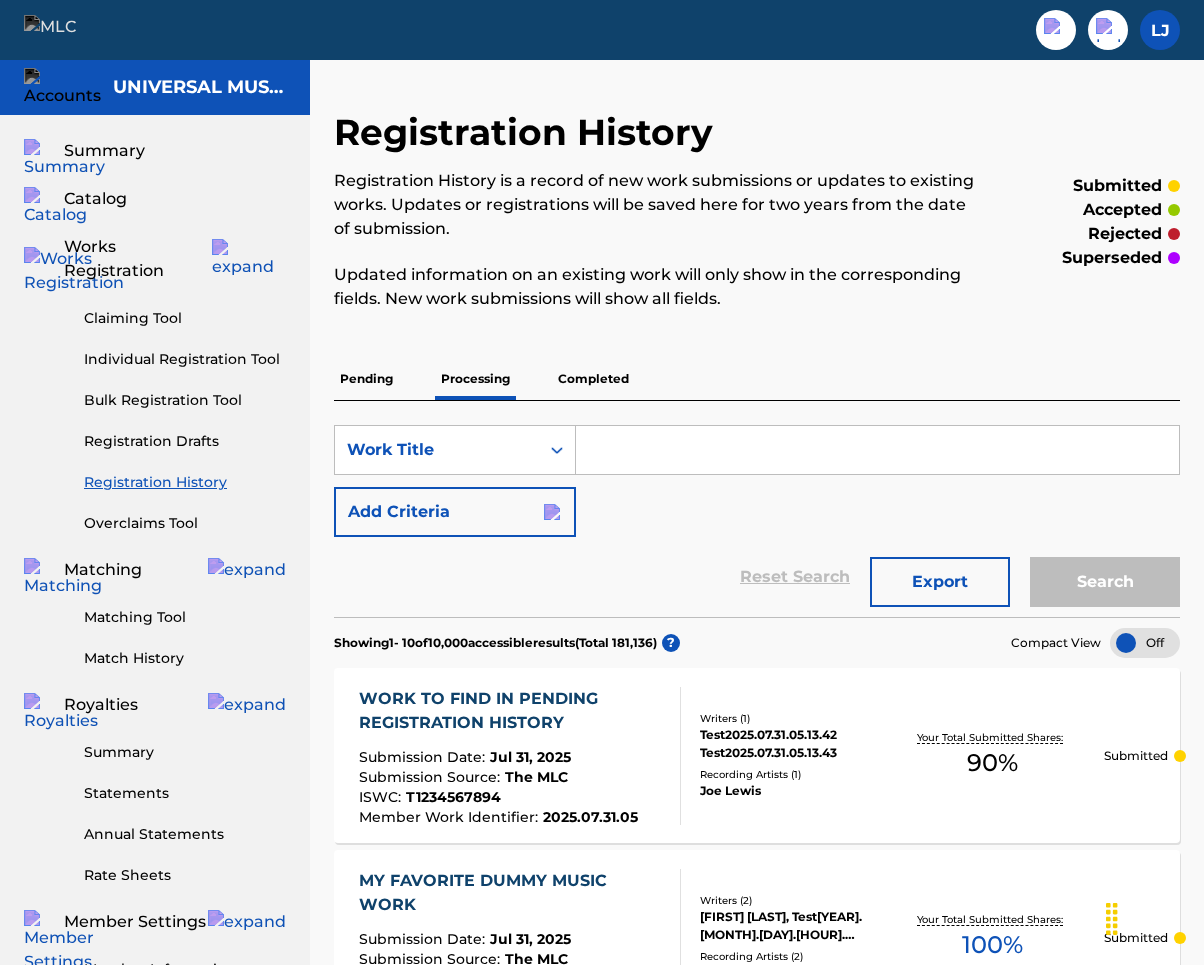 click on "Pending" at bounding box center [366, 379] 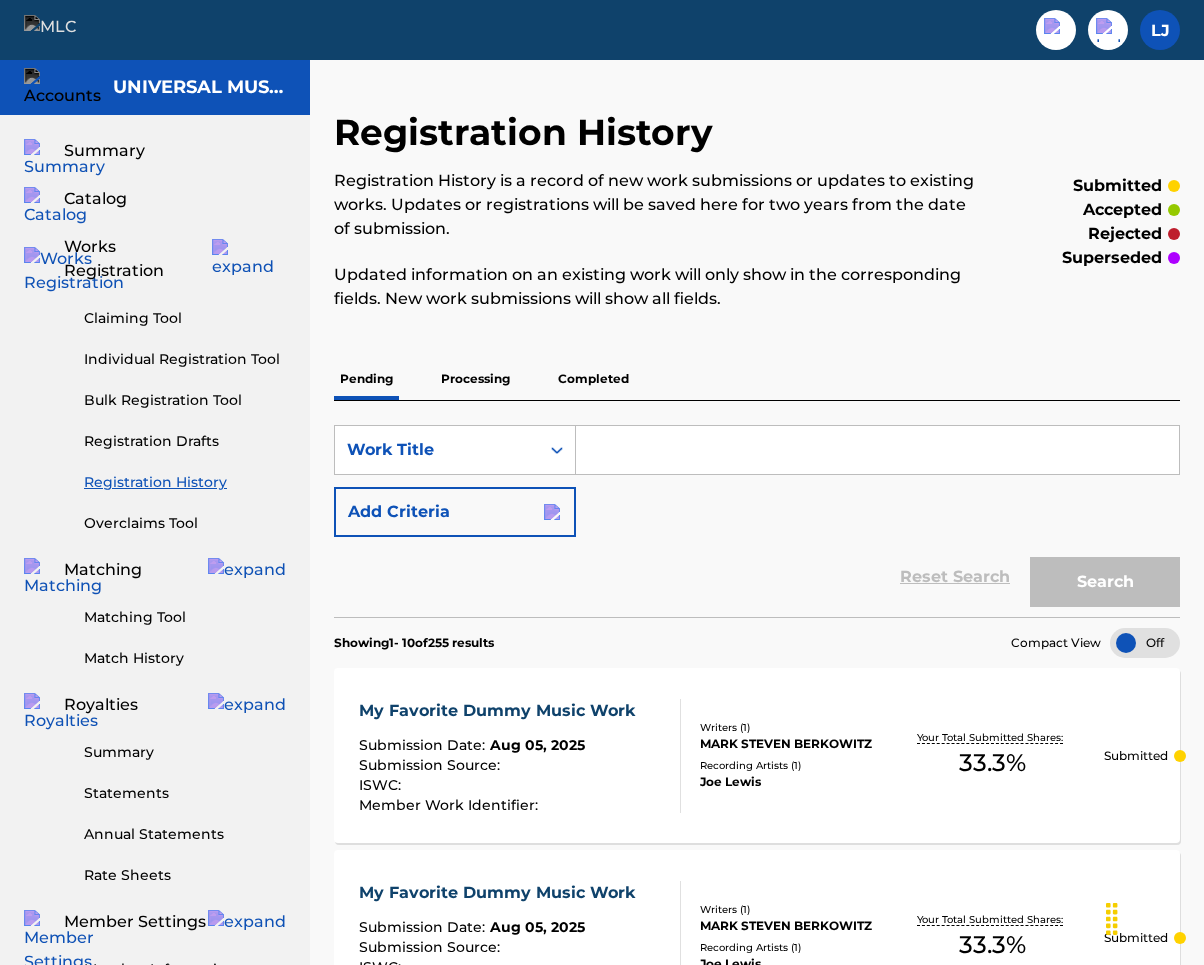 click on "Processing" at bounding box center [475, 379] 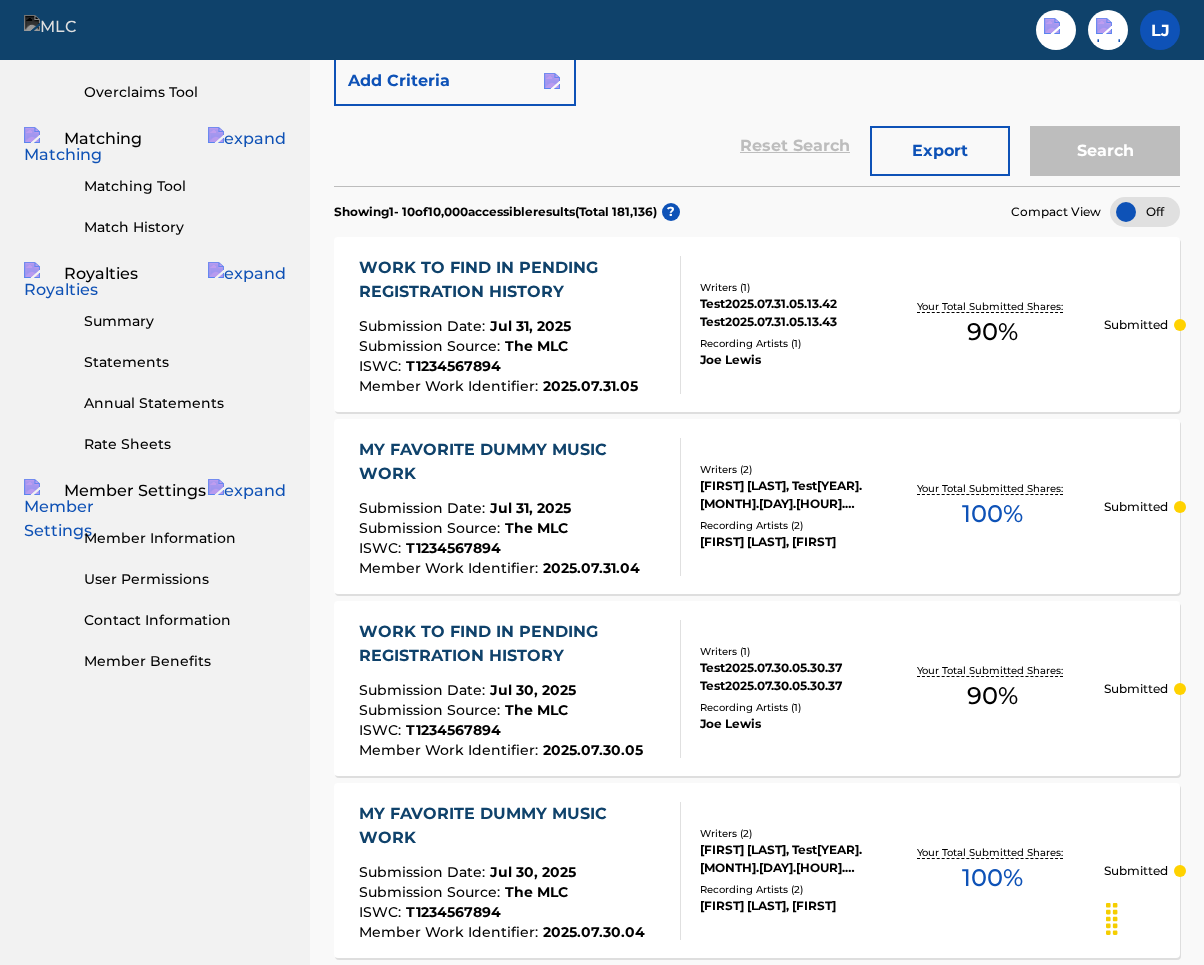 scroll, scrollTop: 0, scrollLeft: 0, axis: both 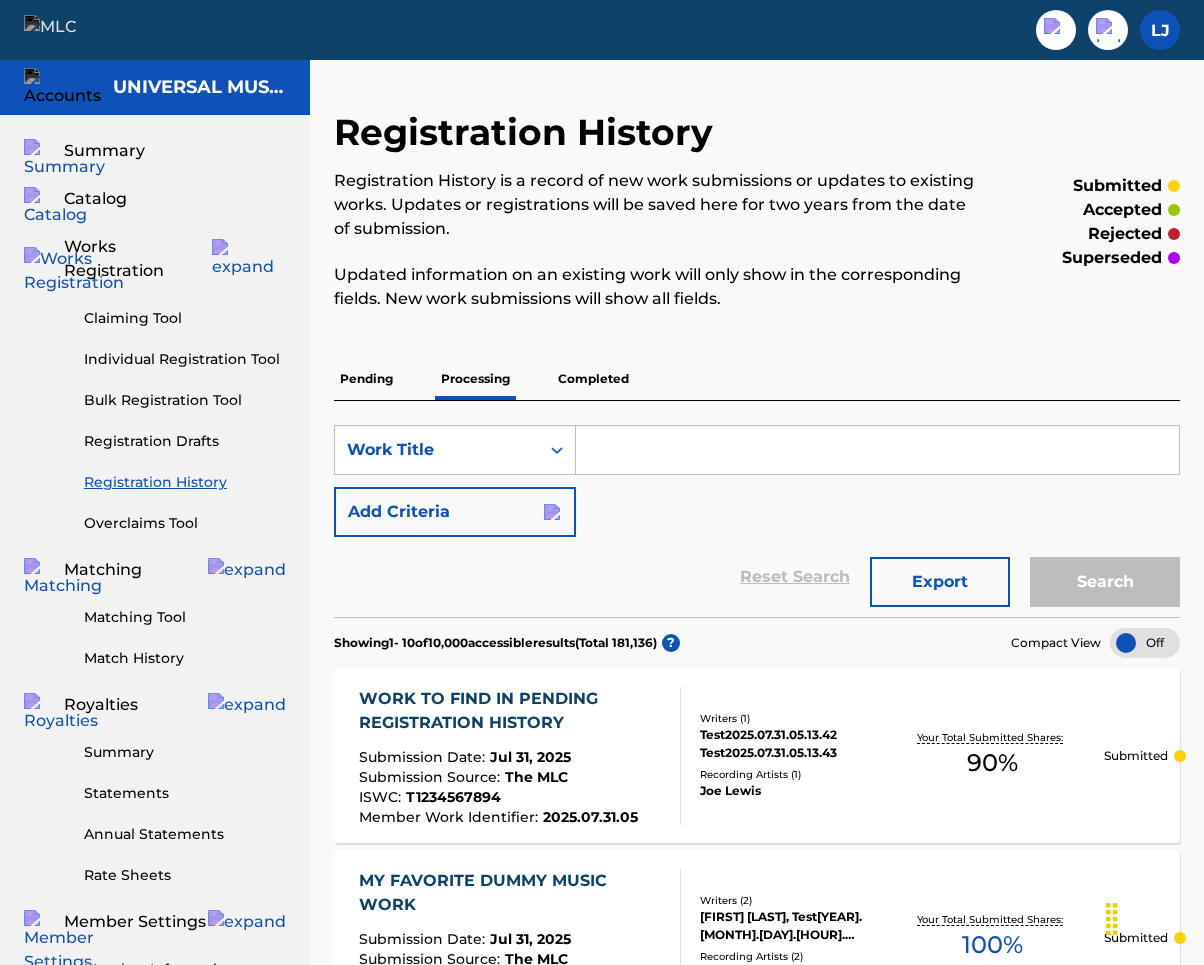click on "Completed" at bounding box center (593, 379) 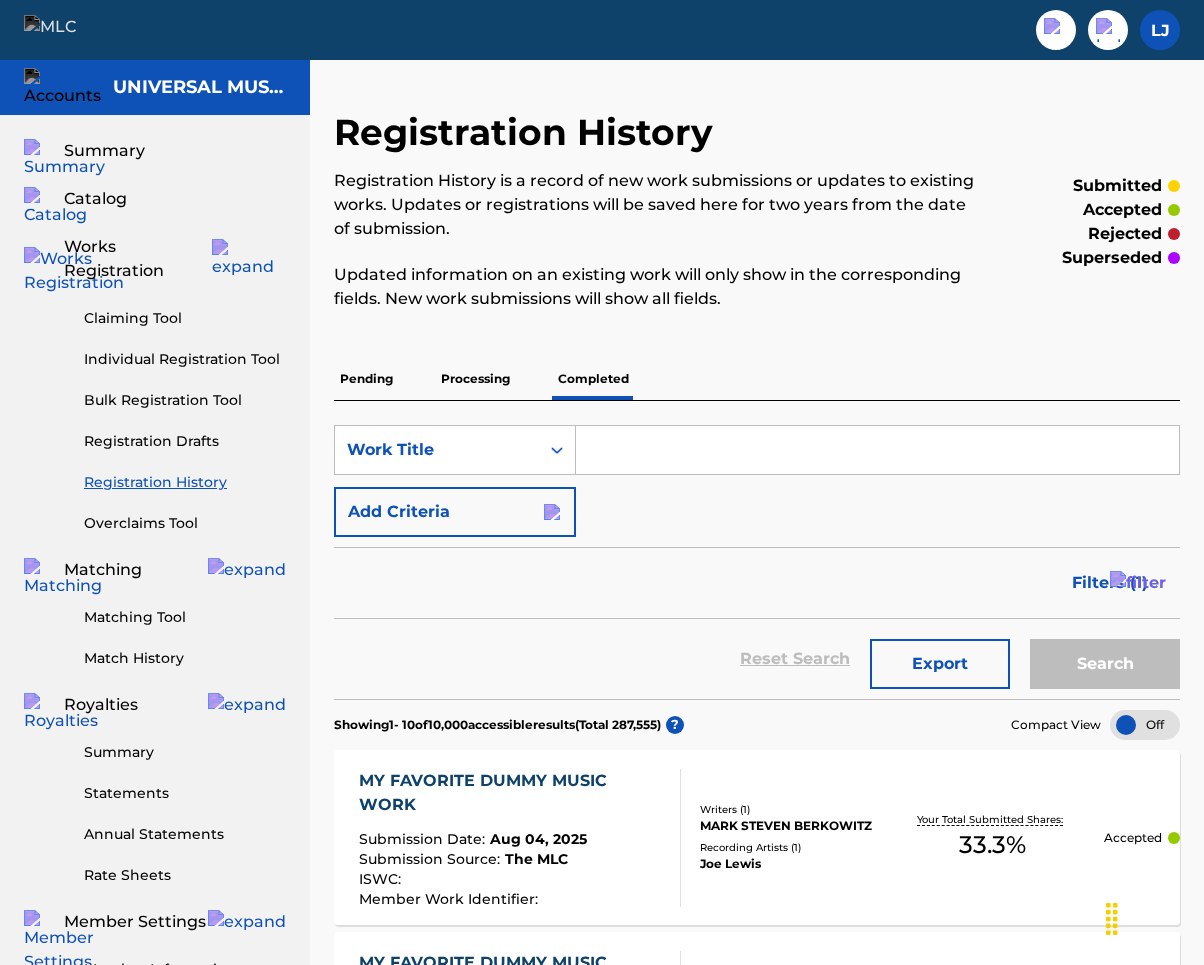 click on "Processing" at bounding box center (475, 379) 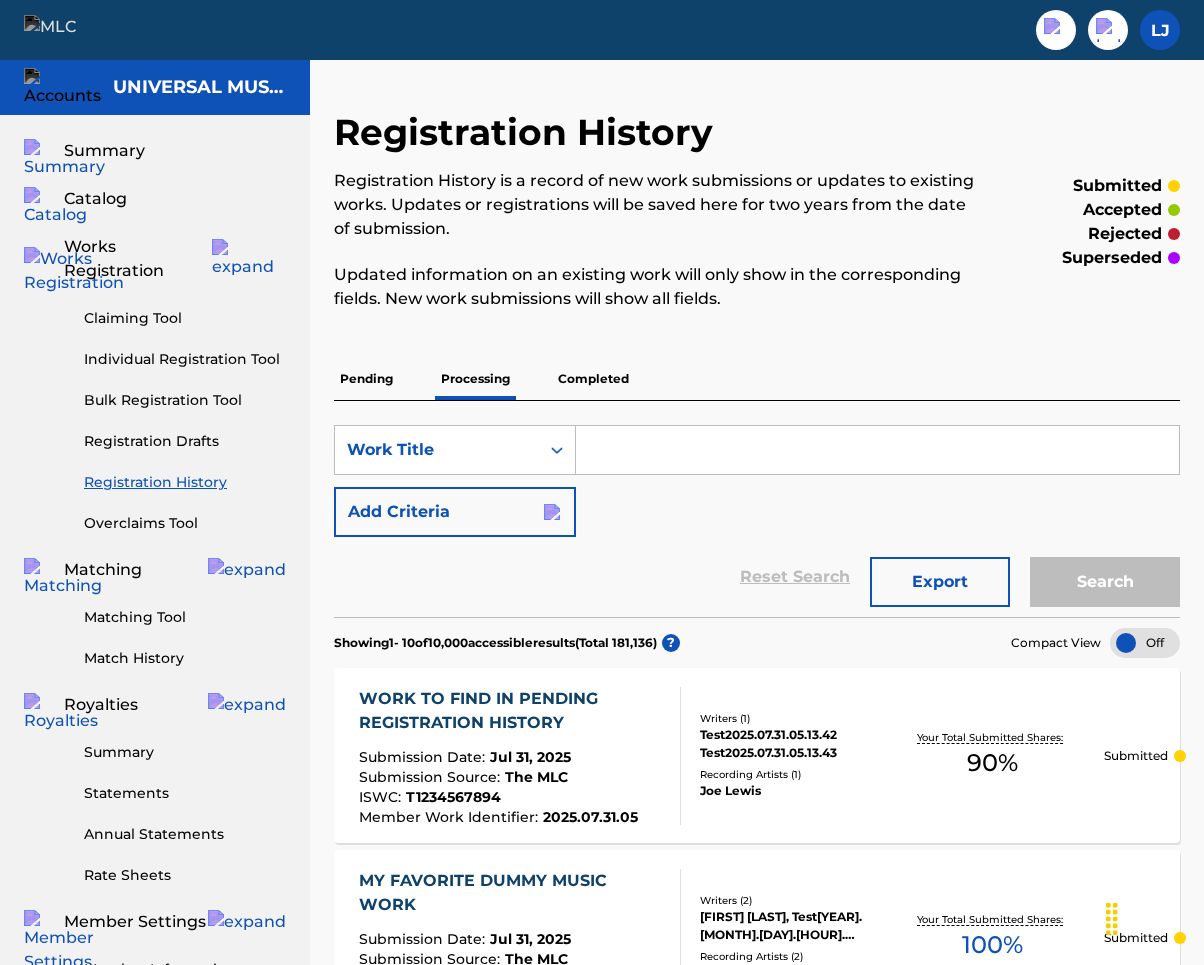 click on "Completed" at bounding box center [593, 379] 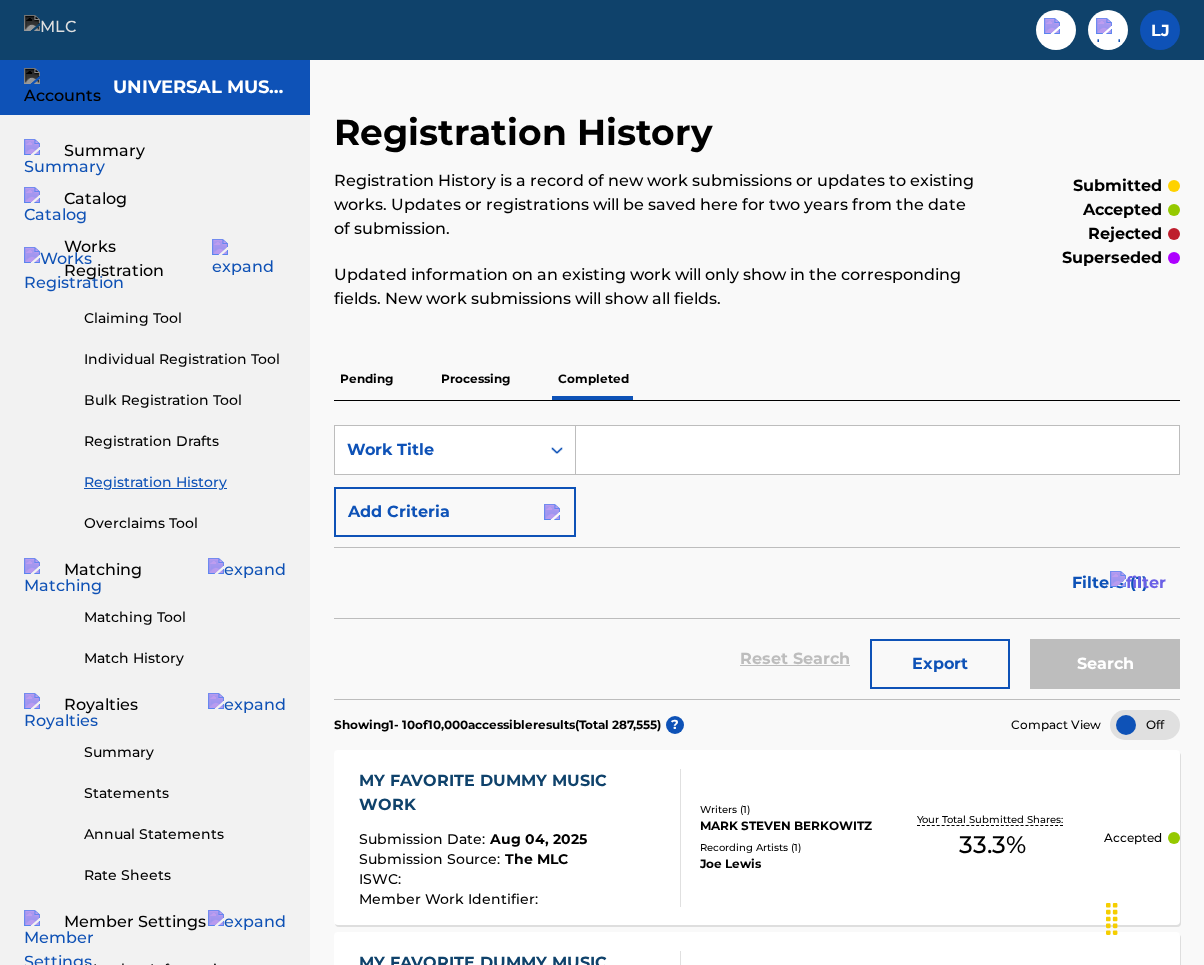 click on "Pending" at bounding box center (366, 379) 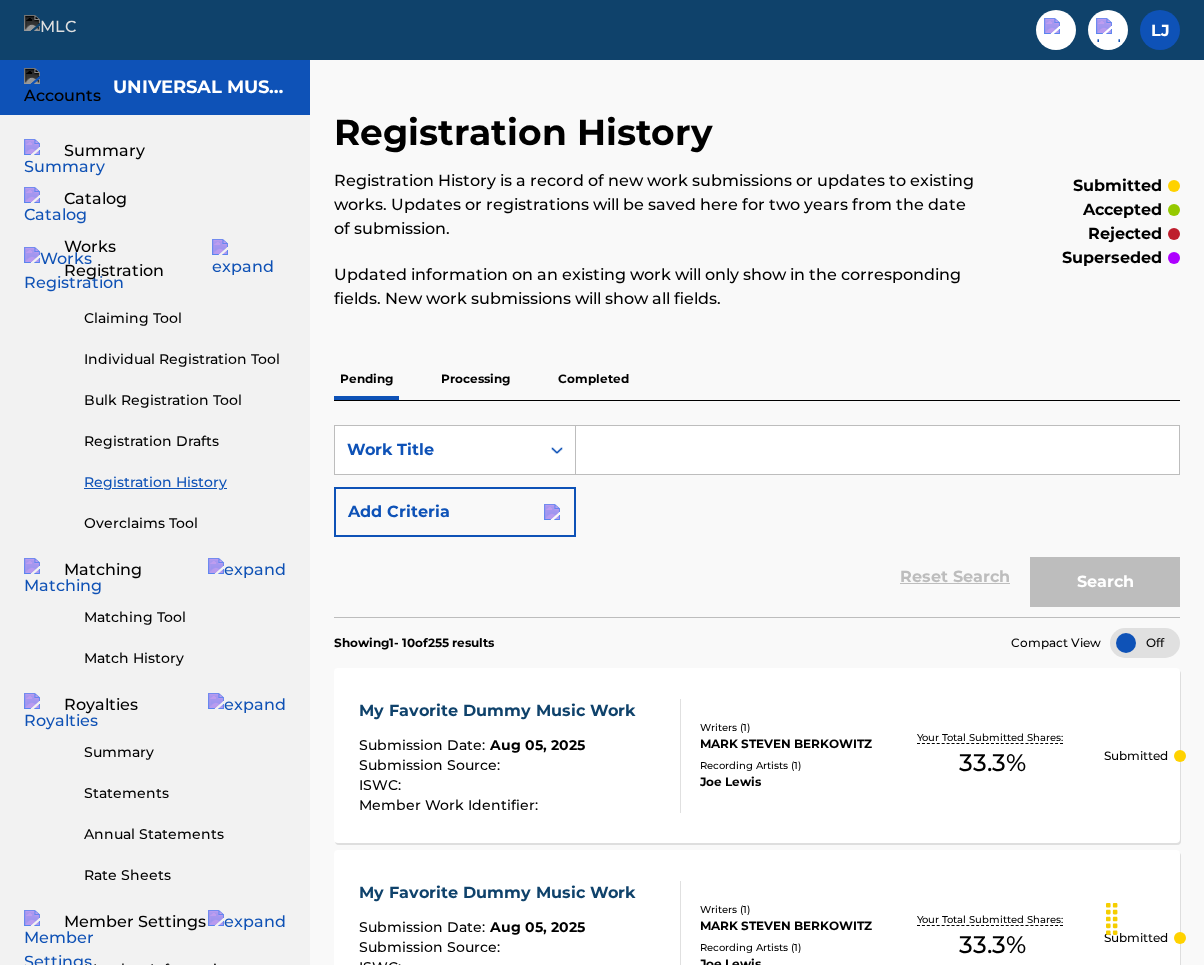 click on "Completed" at bounding box center [593, 379] 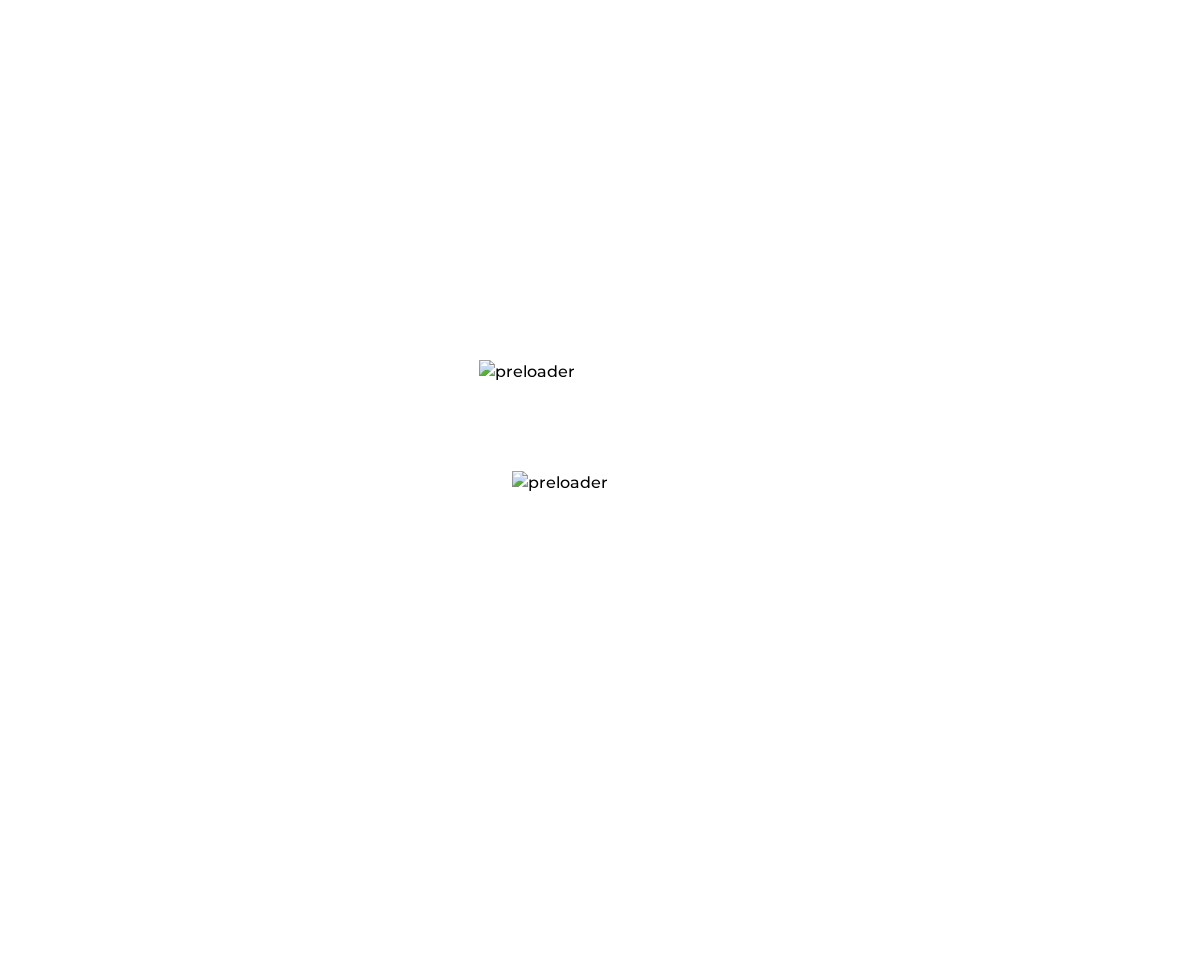 scroll, scrollTop: 0, scrollLeft: 0, axis: both 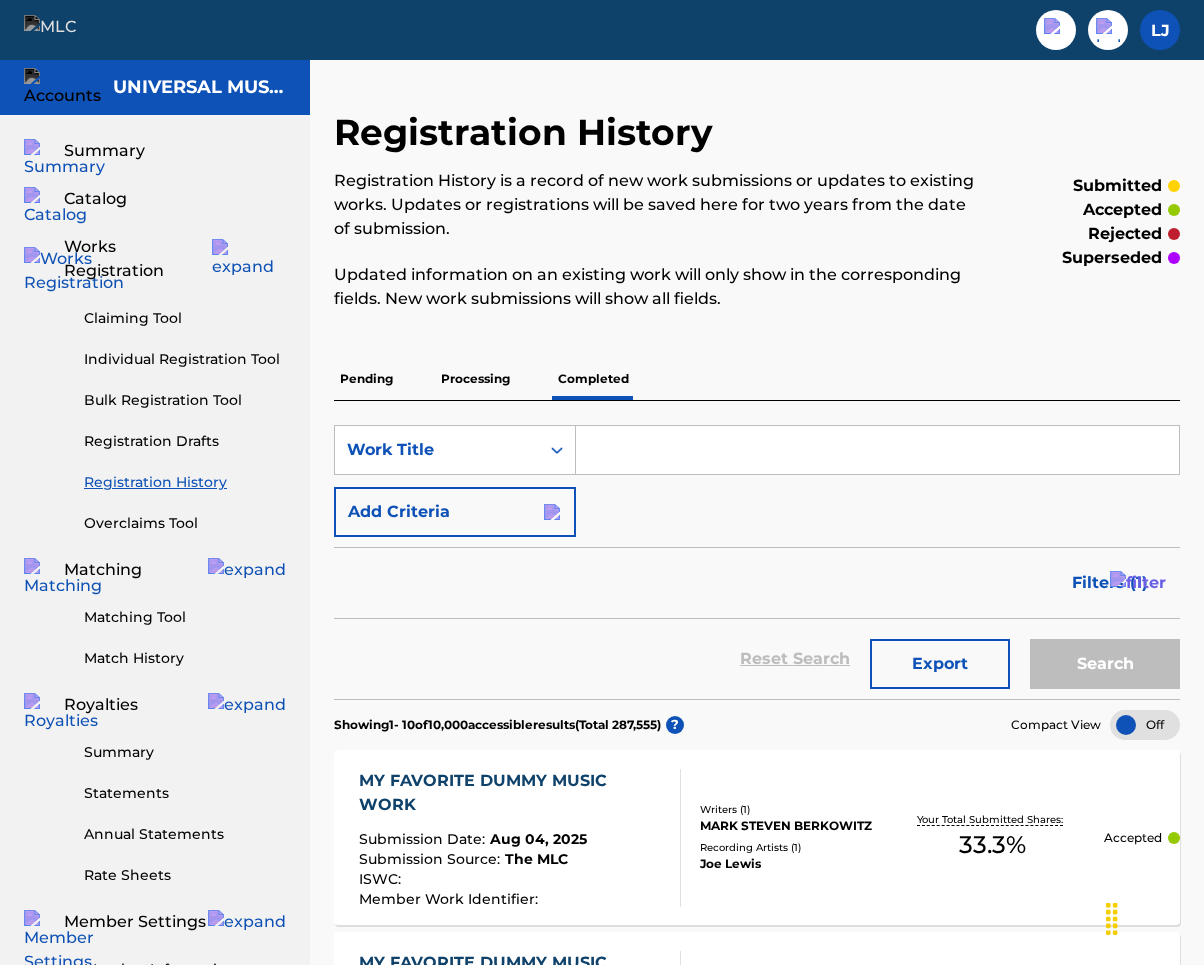 click on "Pending" at bounding box center [366, 379] 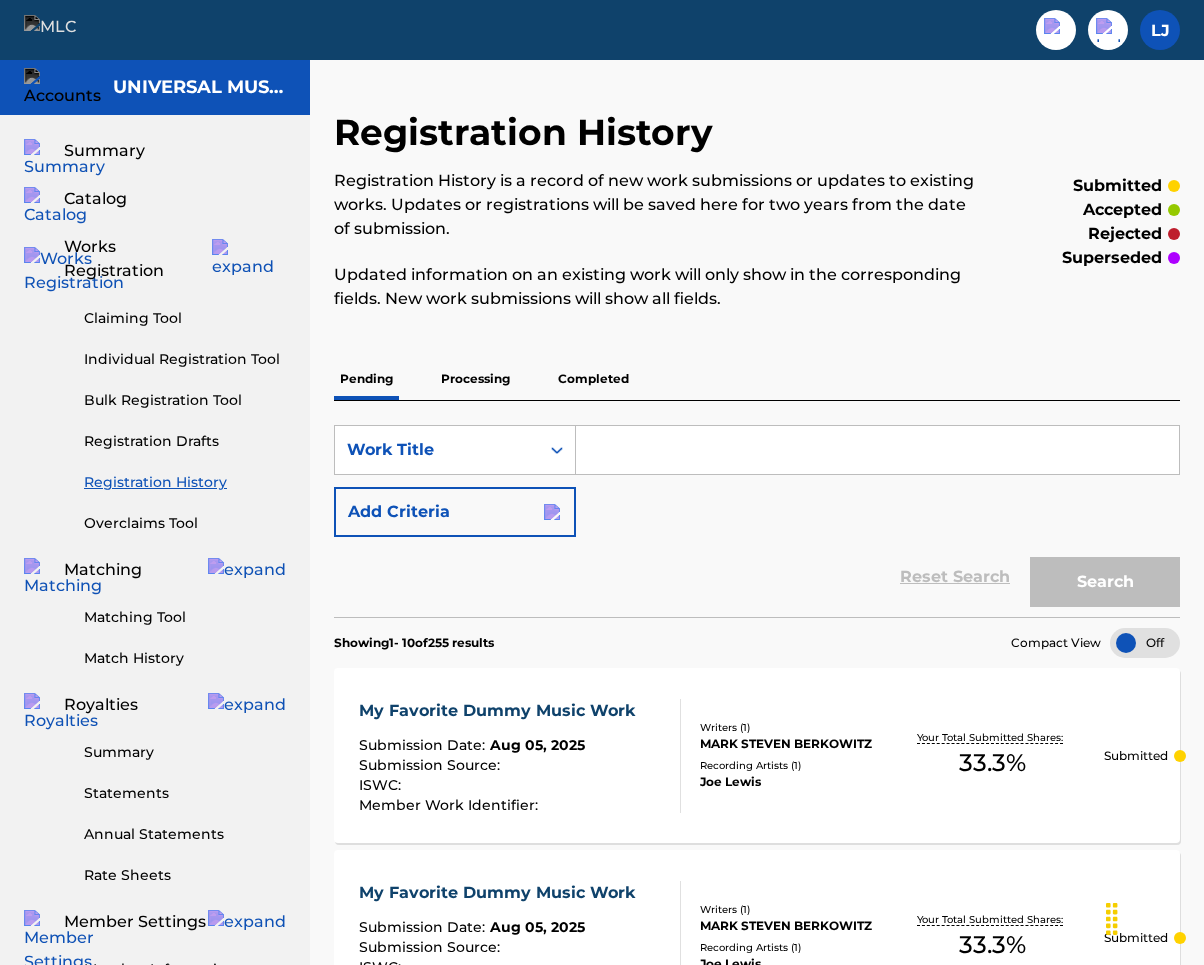 click on "Completed" at bounding box center (593, 379) 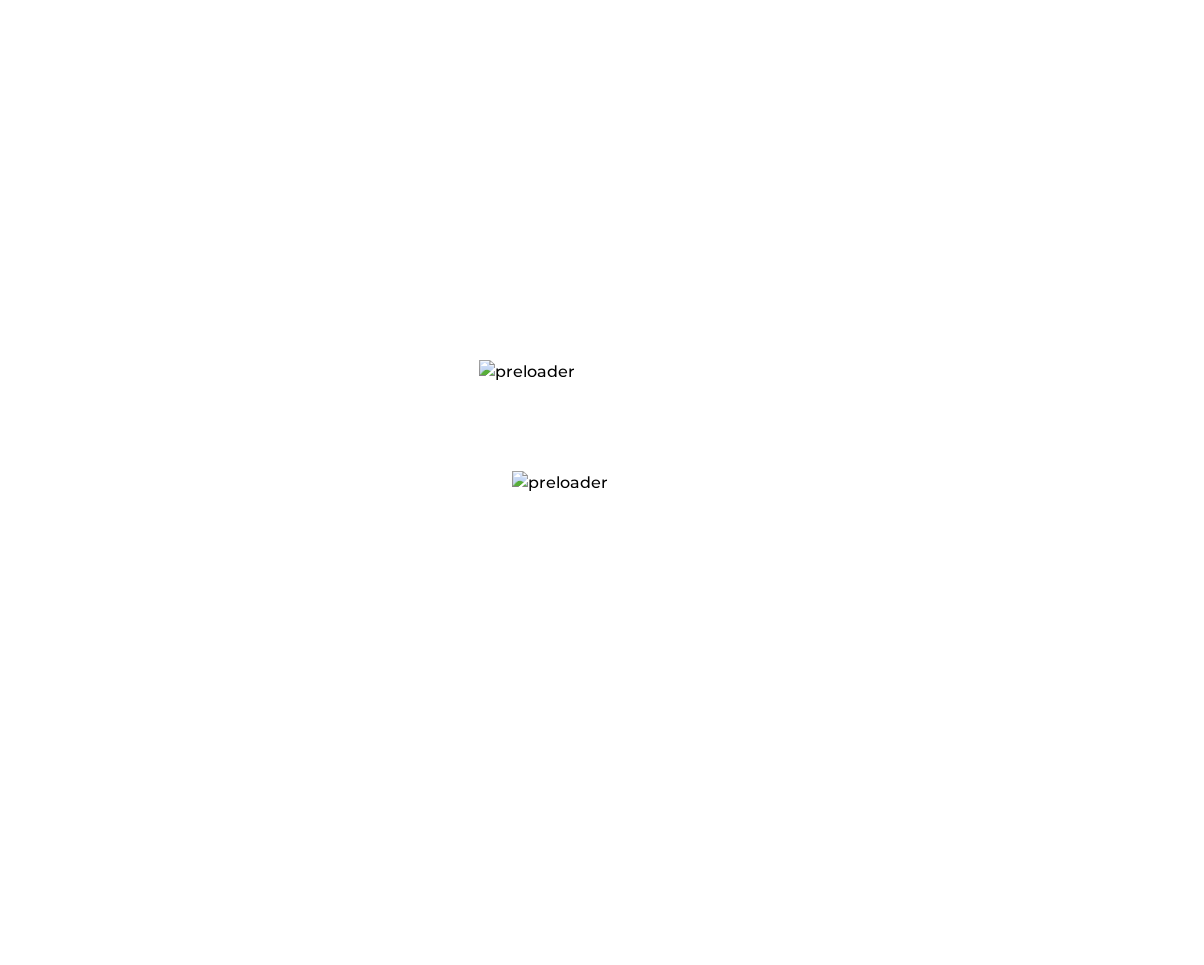scroll, scrollTop: 0, scrollLeft: 0, axis: both 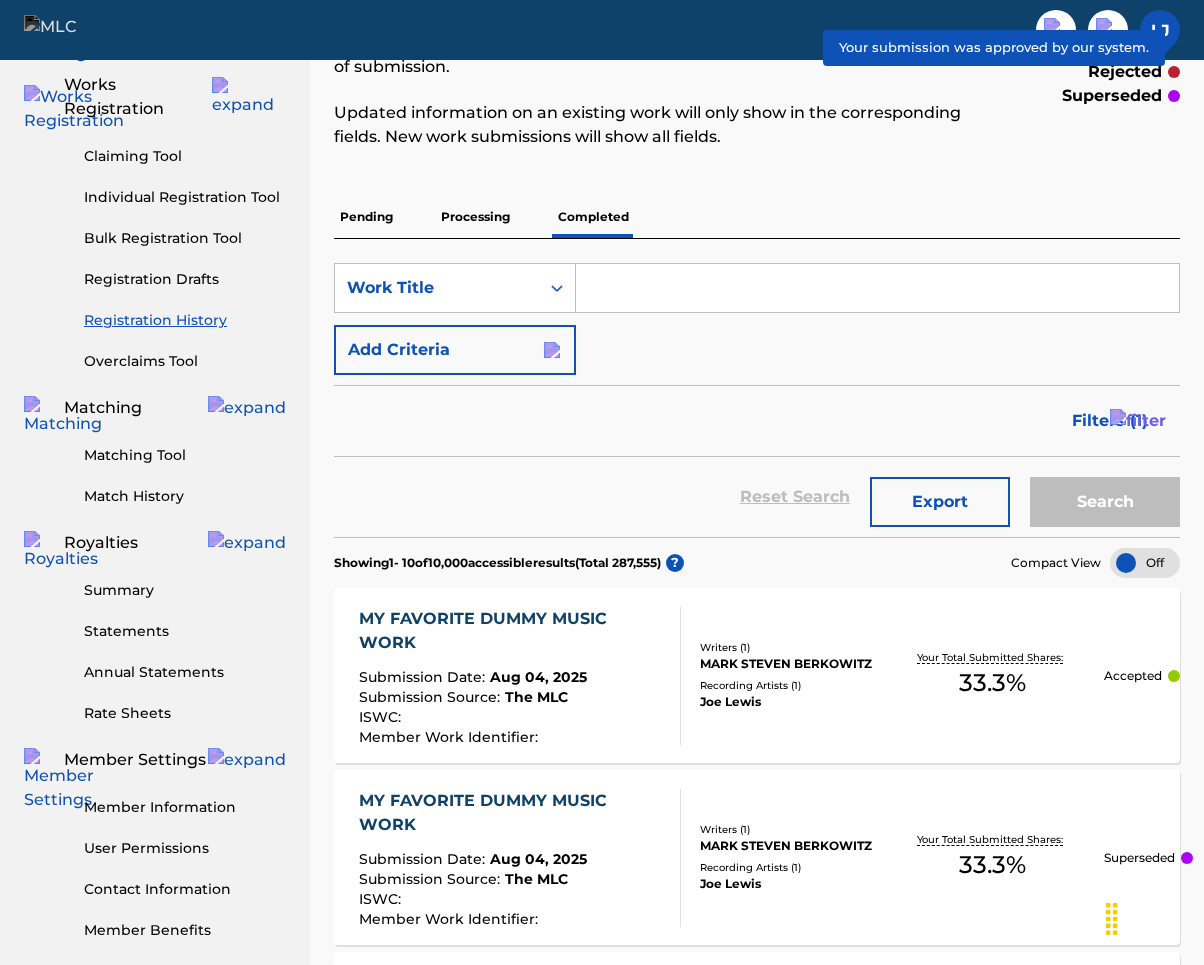 click on "Processing" at bounding box center [475, 217] 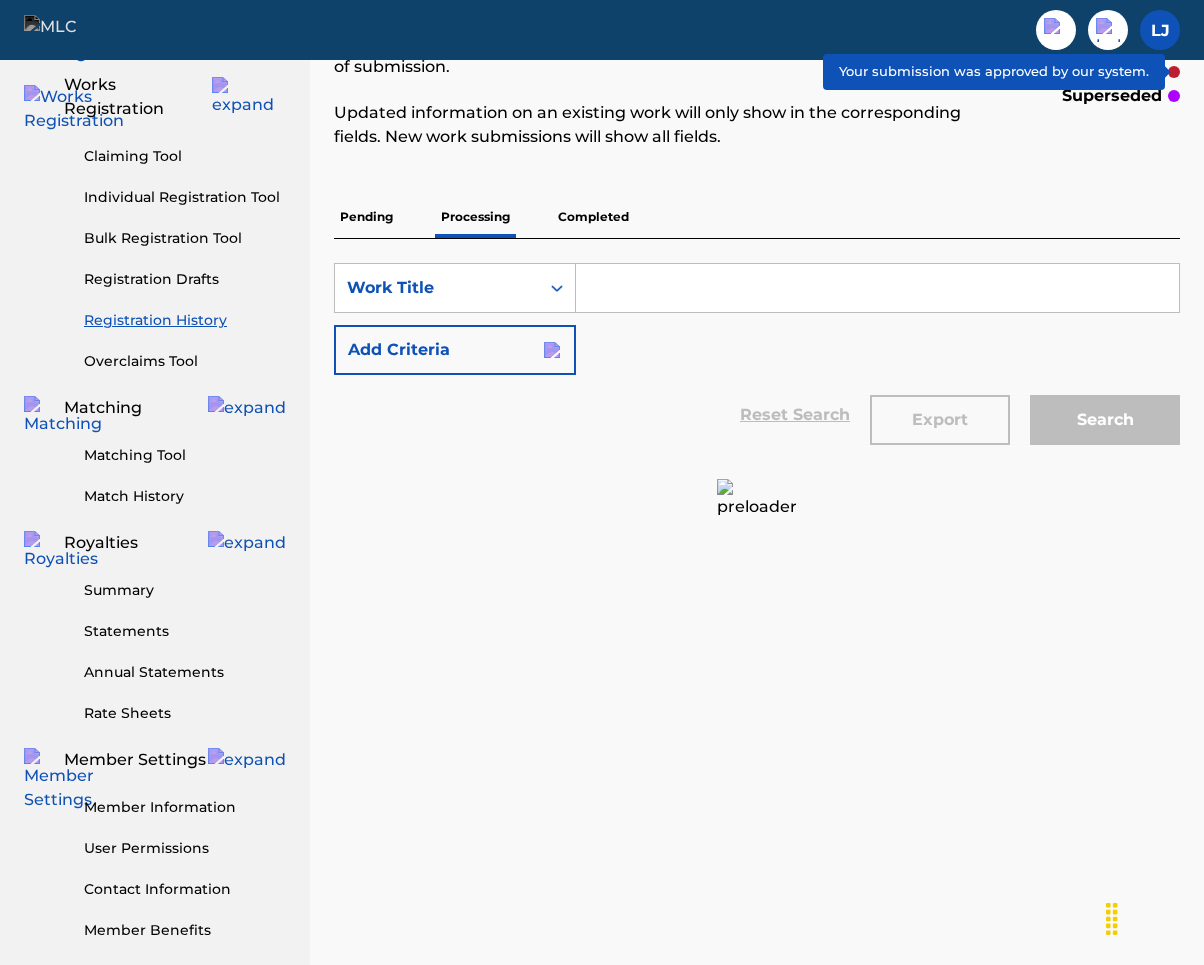 scroll, scrollTop: 0, scrollLeft: 0, axis: both 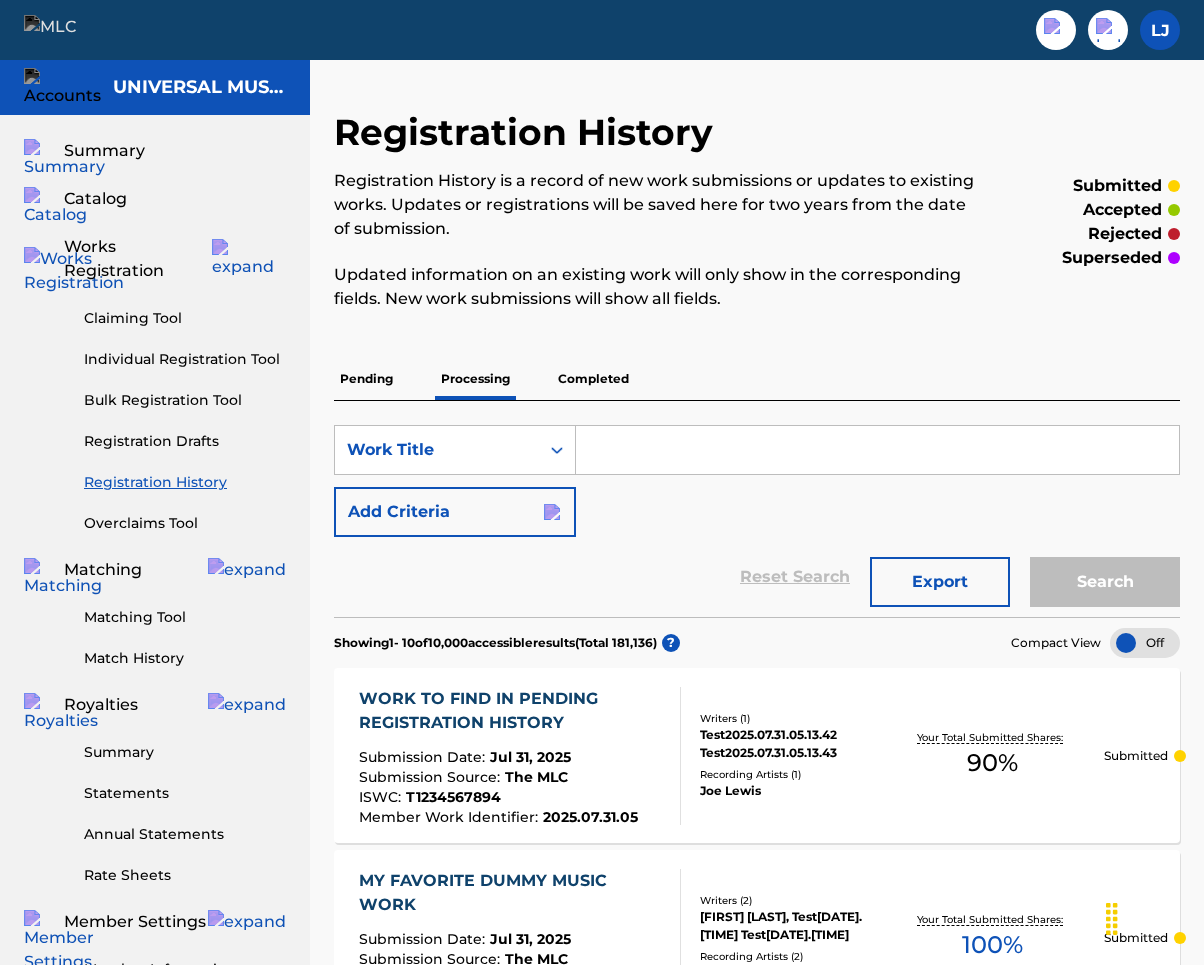 click on "Completed" at bounding box center (593, 379) 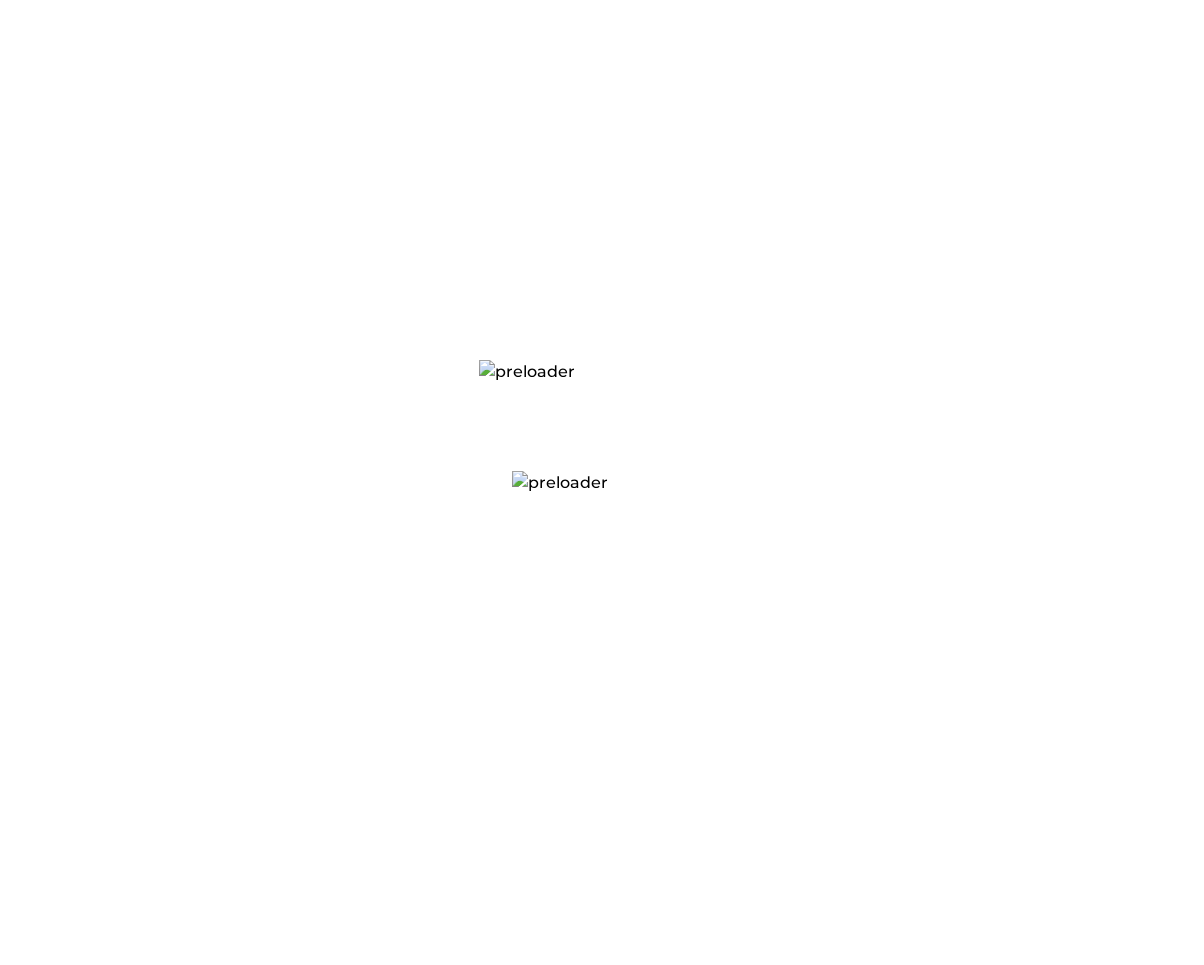 scroll, scrollTop: 0, scrollLeft: 0, axis: both 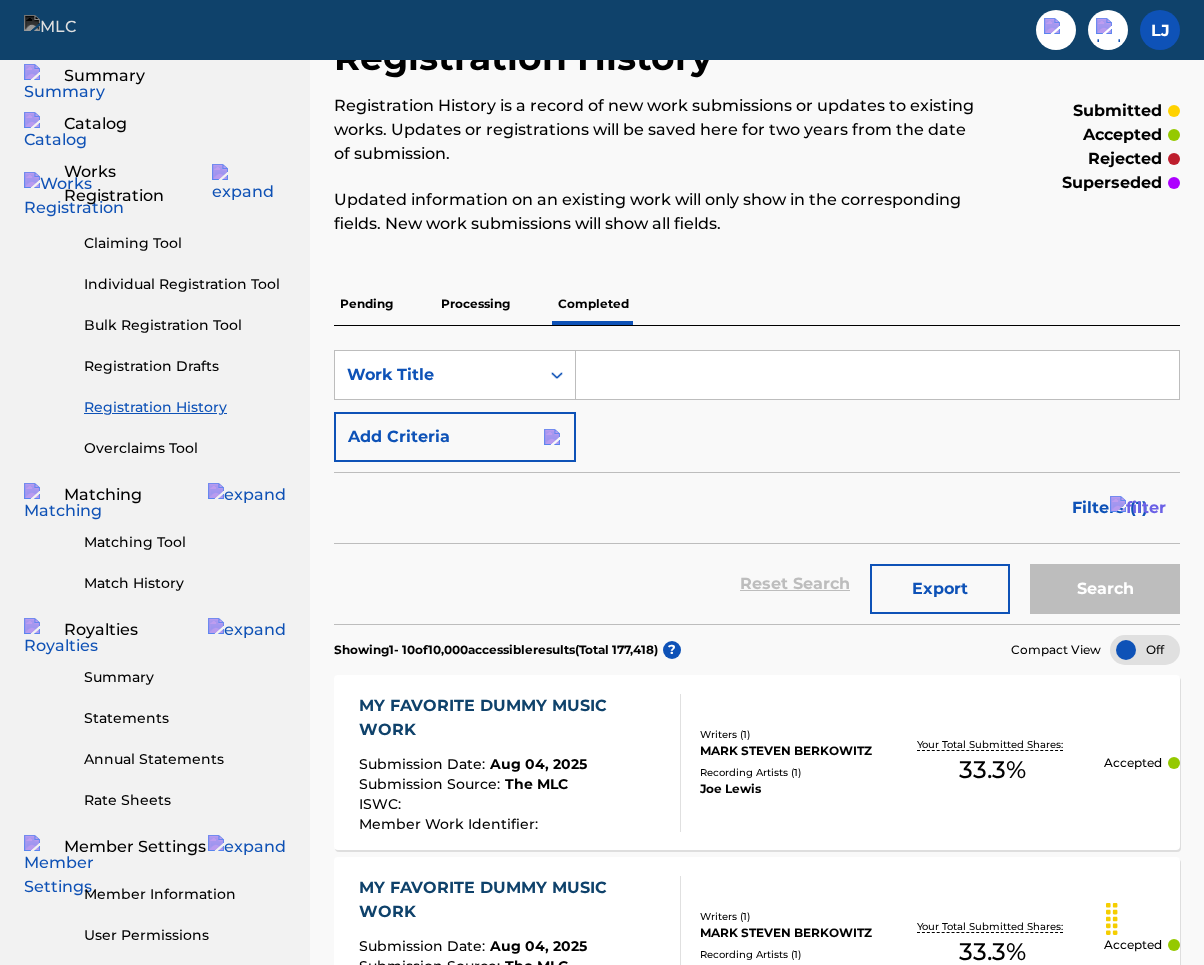 click on "Processing" at bounding box center [475, 304] 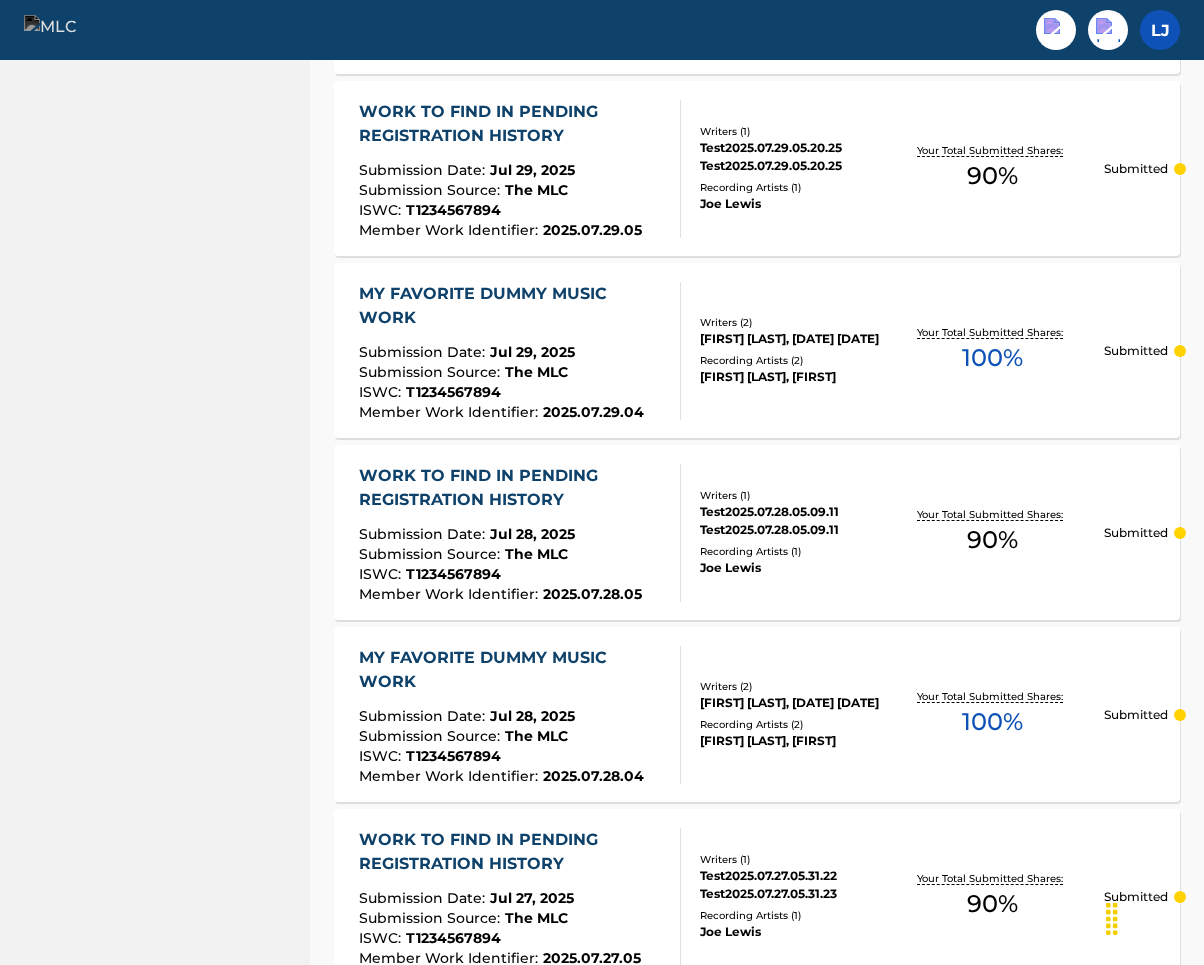 scroll, scrollTop: 1747, scrollLeft: 0, axis: vertical 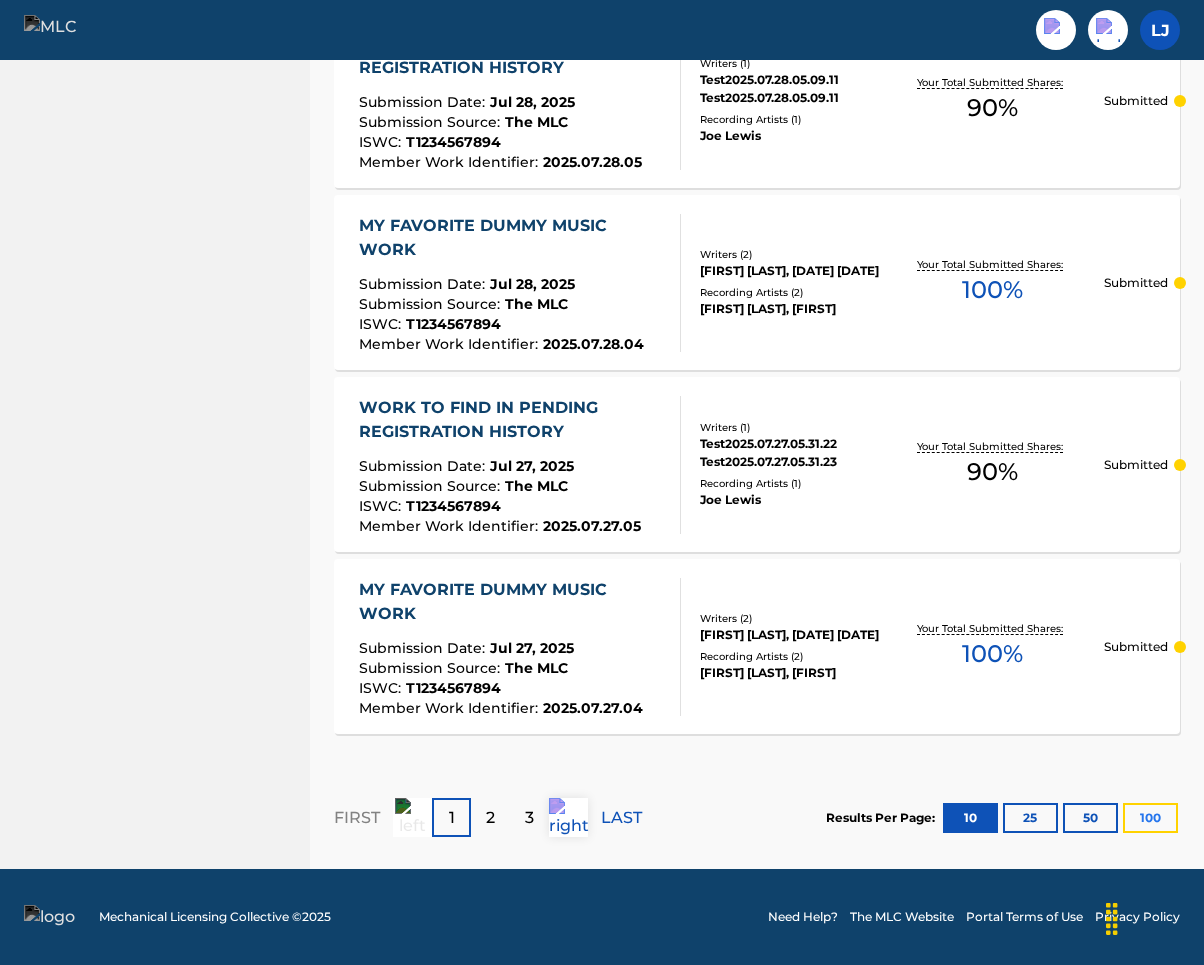 click on "100" at bounding box center (1150, 818) 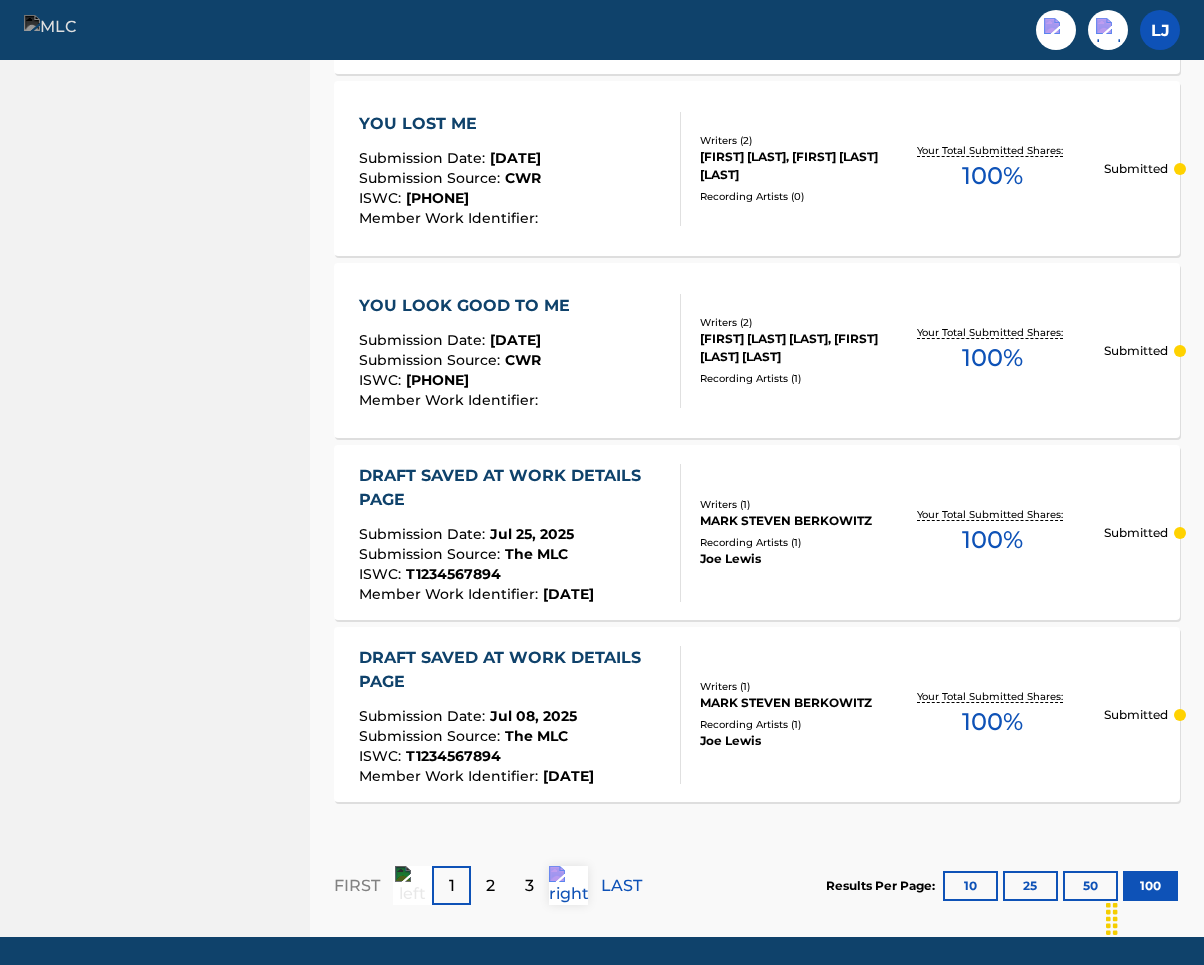 scroll, scrollTop: 18127, scrollLeft: 0, axis: vertical 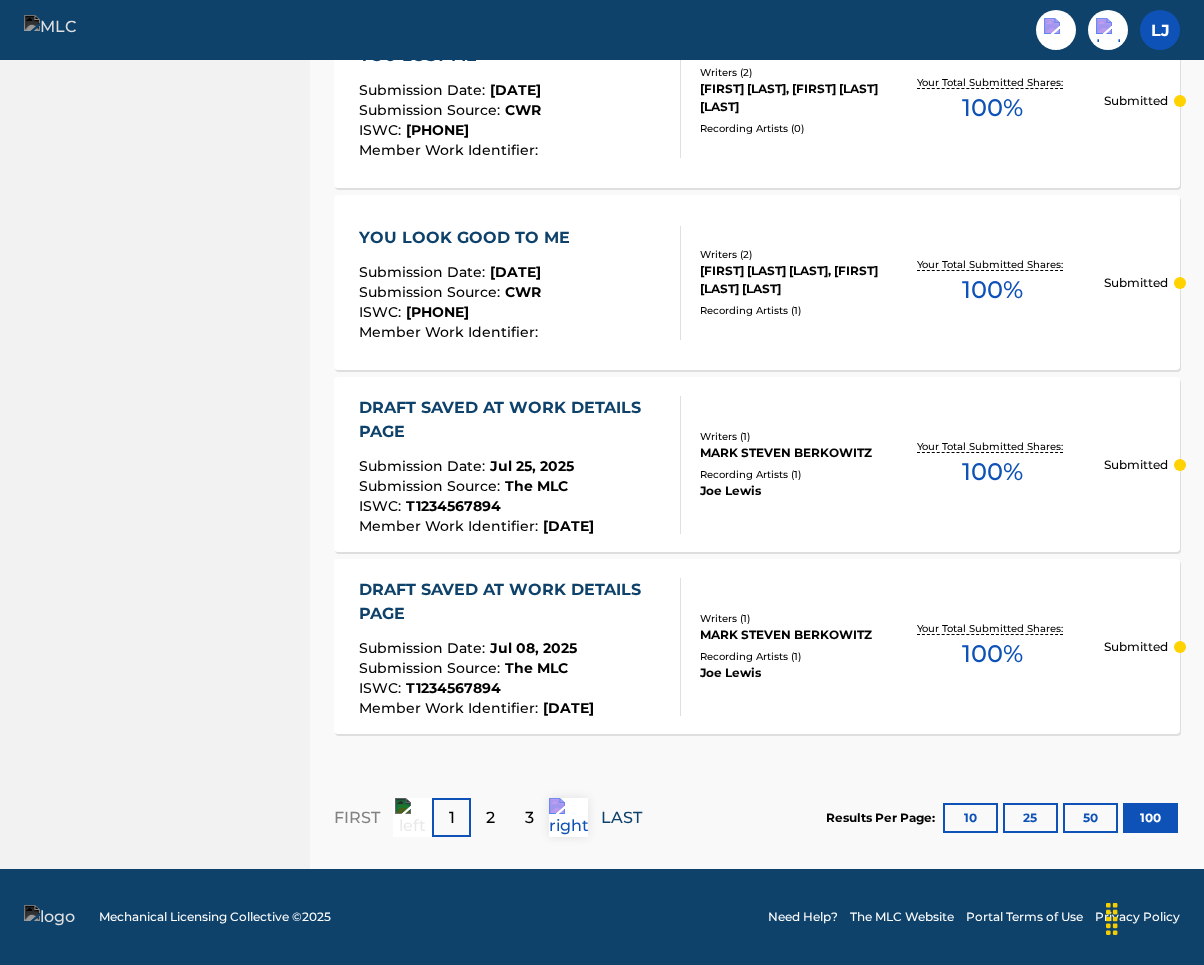 click on "LAST" at bounding box center [621, 818] 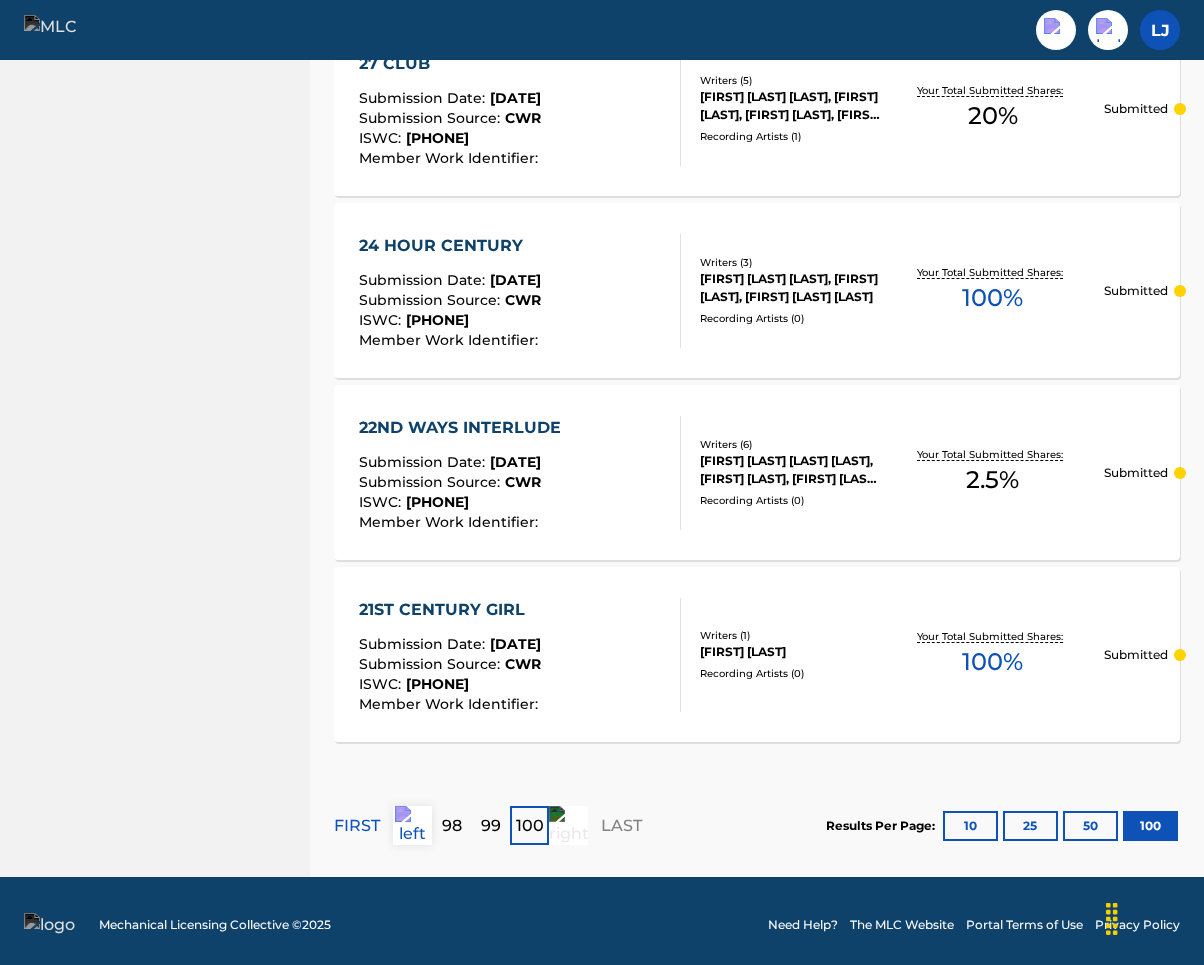 scroll, scrollTop: 18127, scrollLeft: 0, axis: vertical 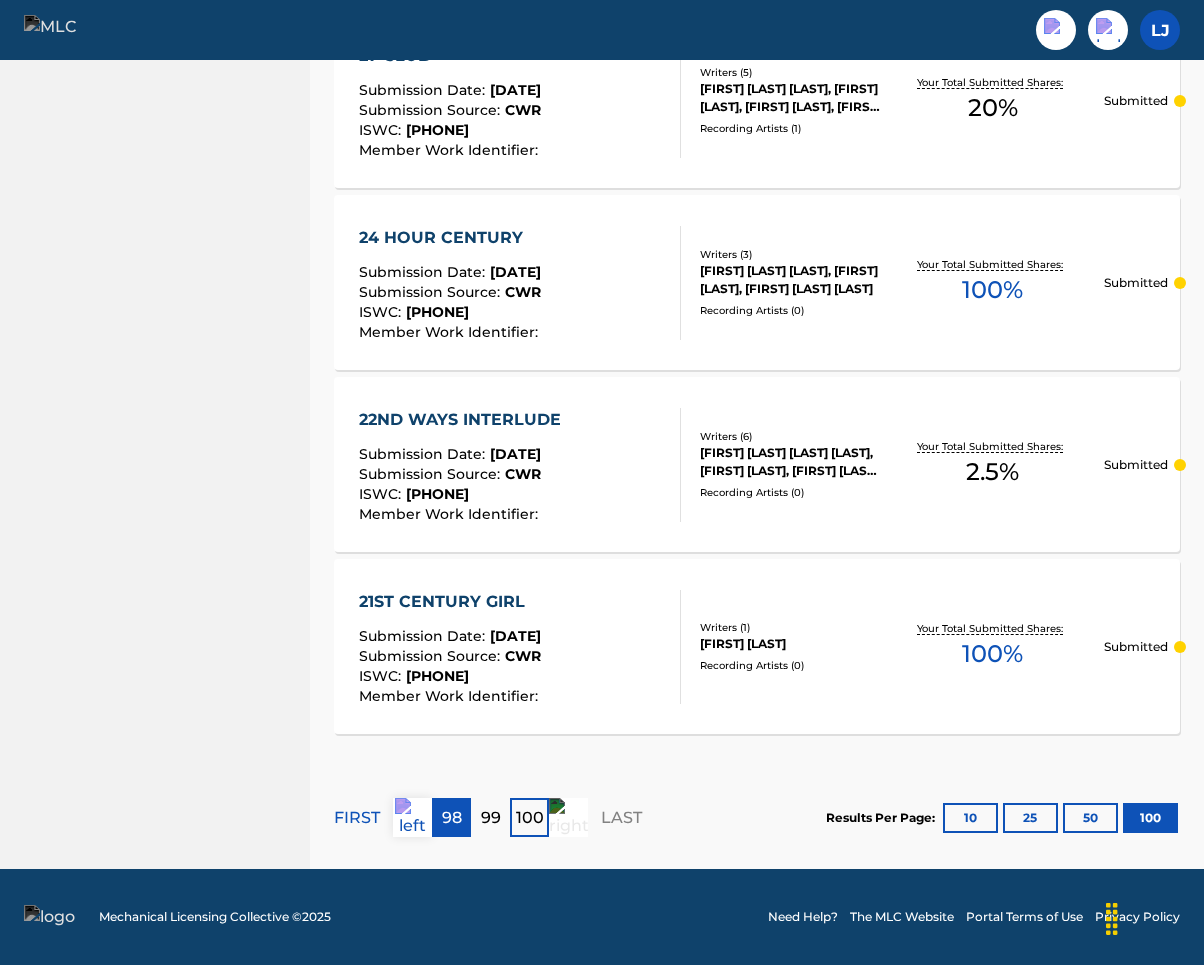 click on "98" at bounding box center [452, 818] 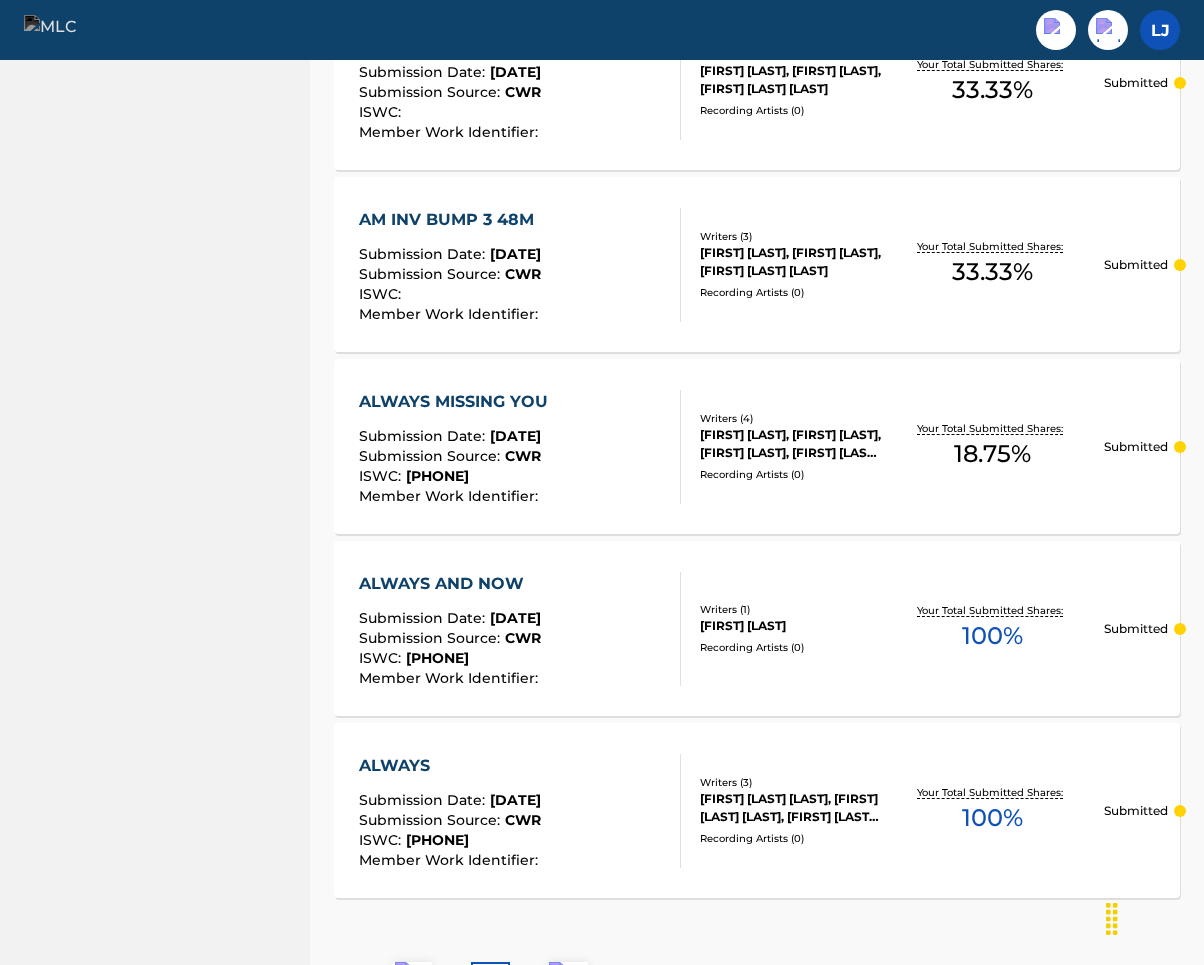 scroll, scrollTop: 18127, scrollLeft: 0, axis: vertical 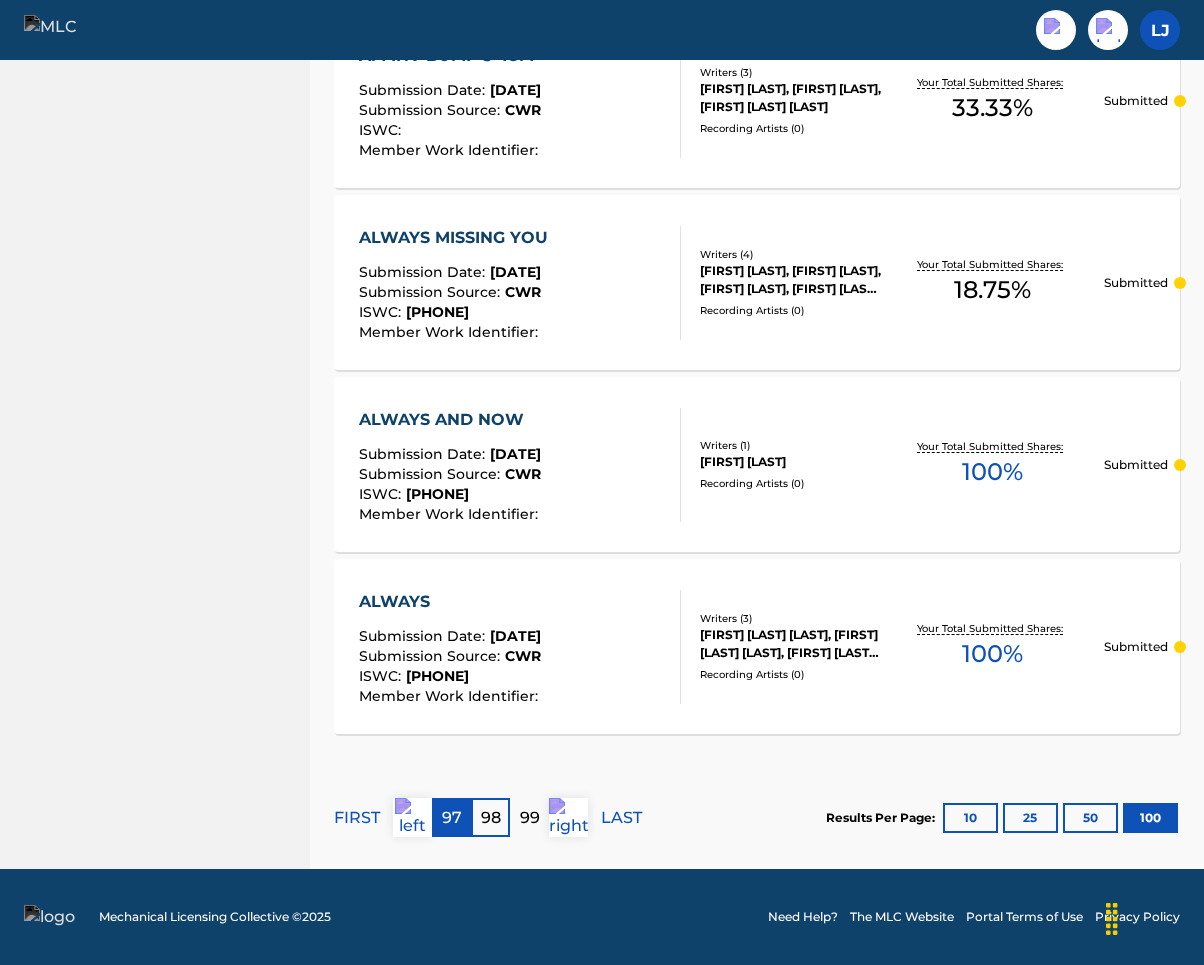 click on "97" at bounding box center [452, 818] 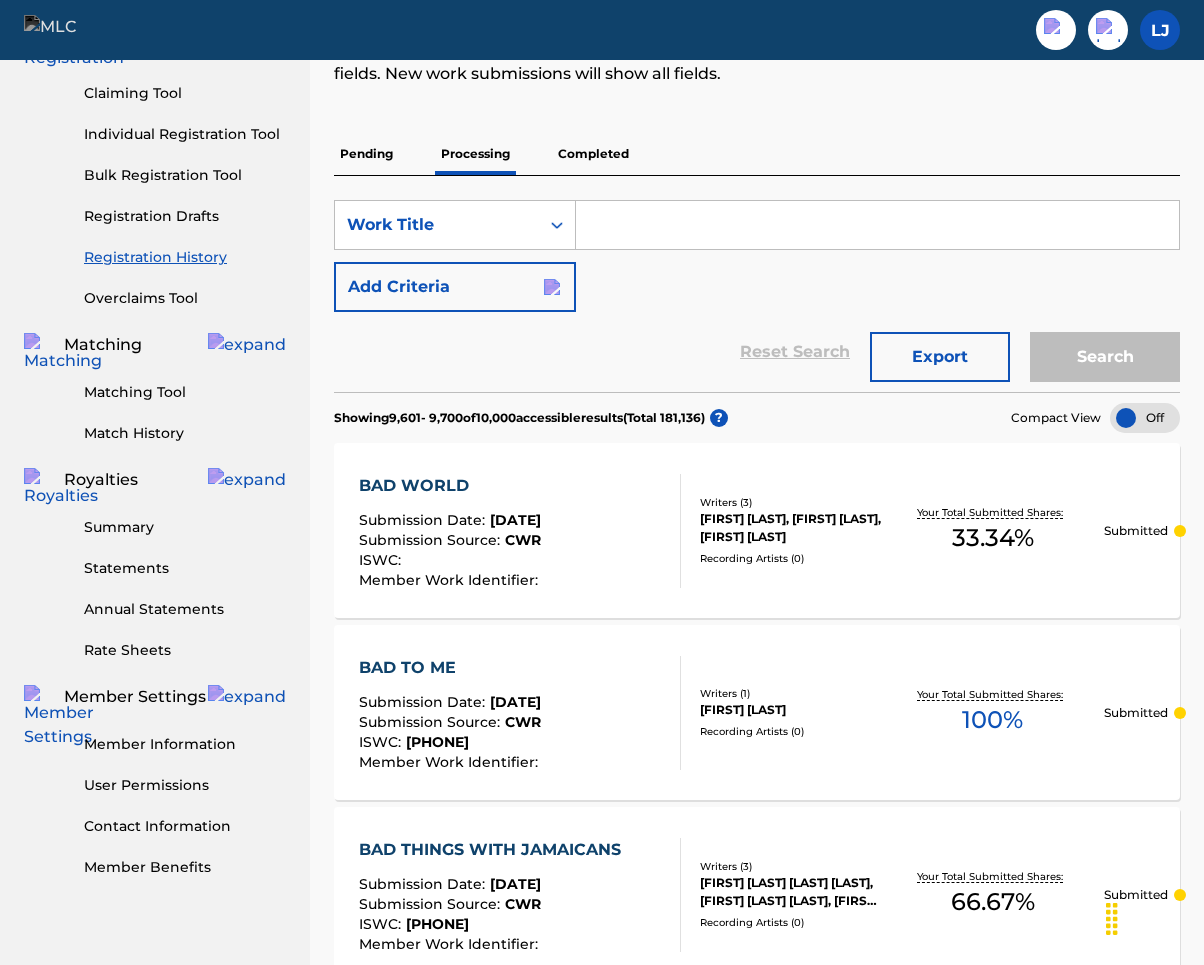 scroll, scrollTop: 176, scrollLeft: 0, axis: vertical 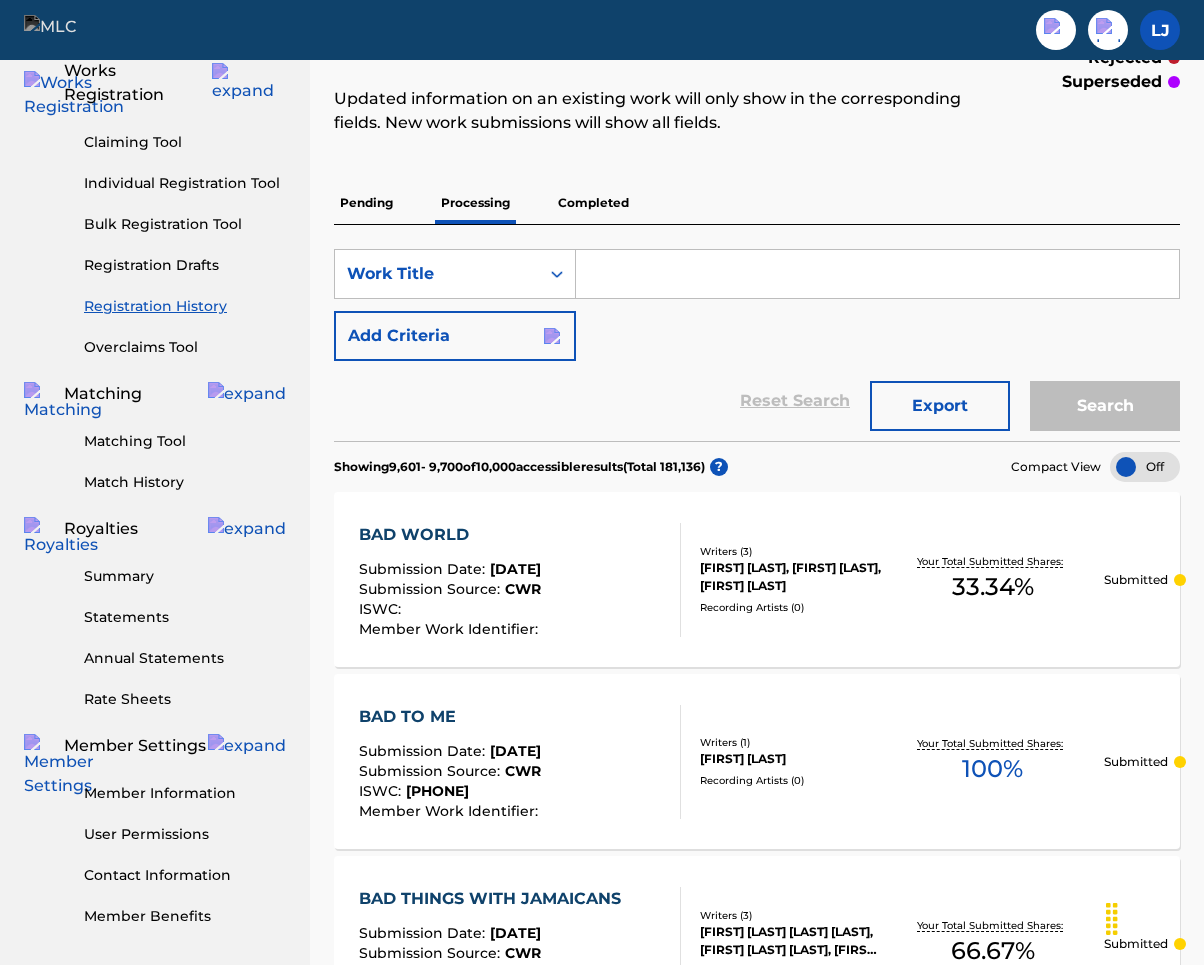 click on "Completed" at bounding box center (593, 203) 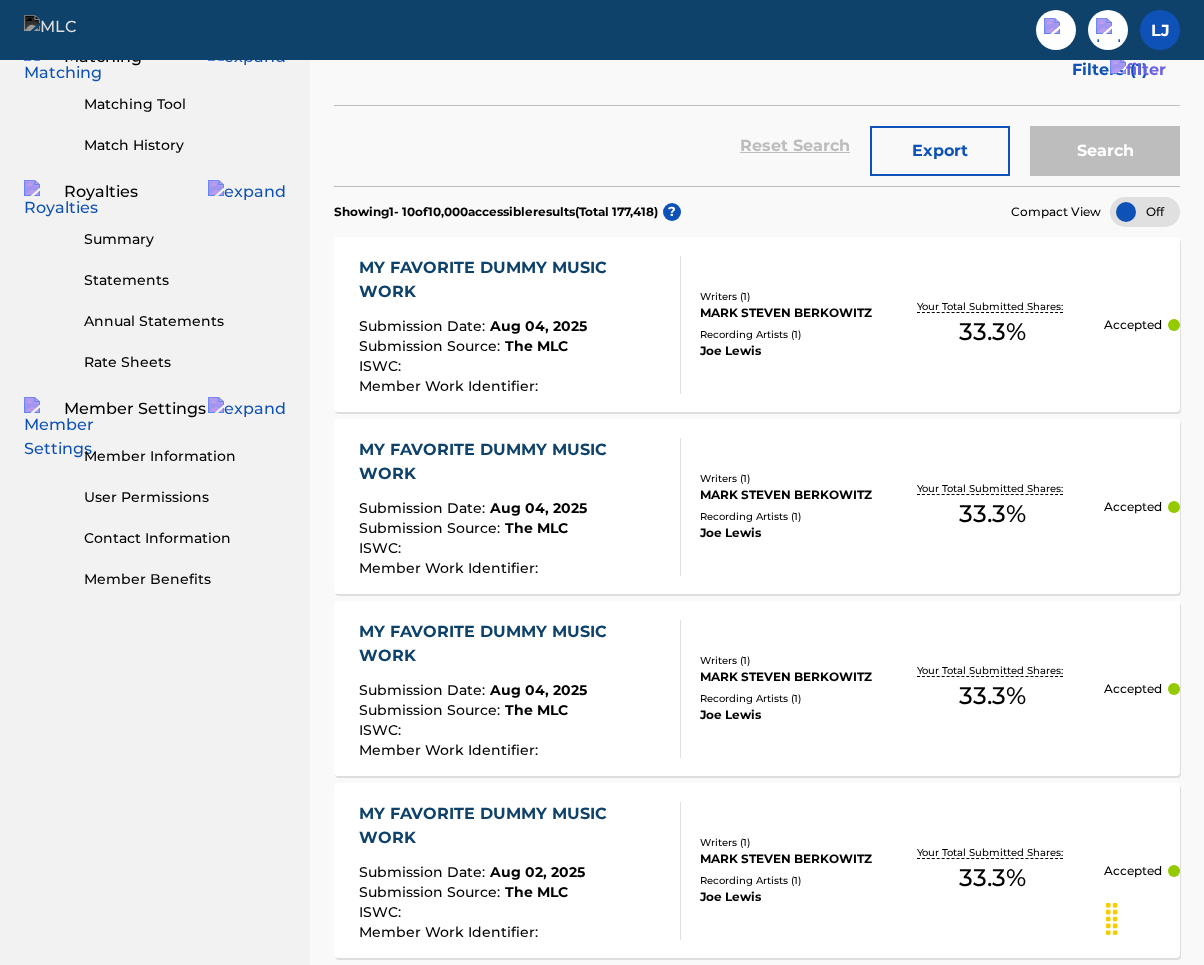 scroll, scrollTop: 0, scrollLeft: 0, axis: both 